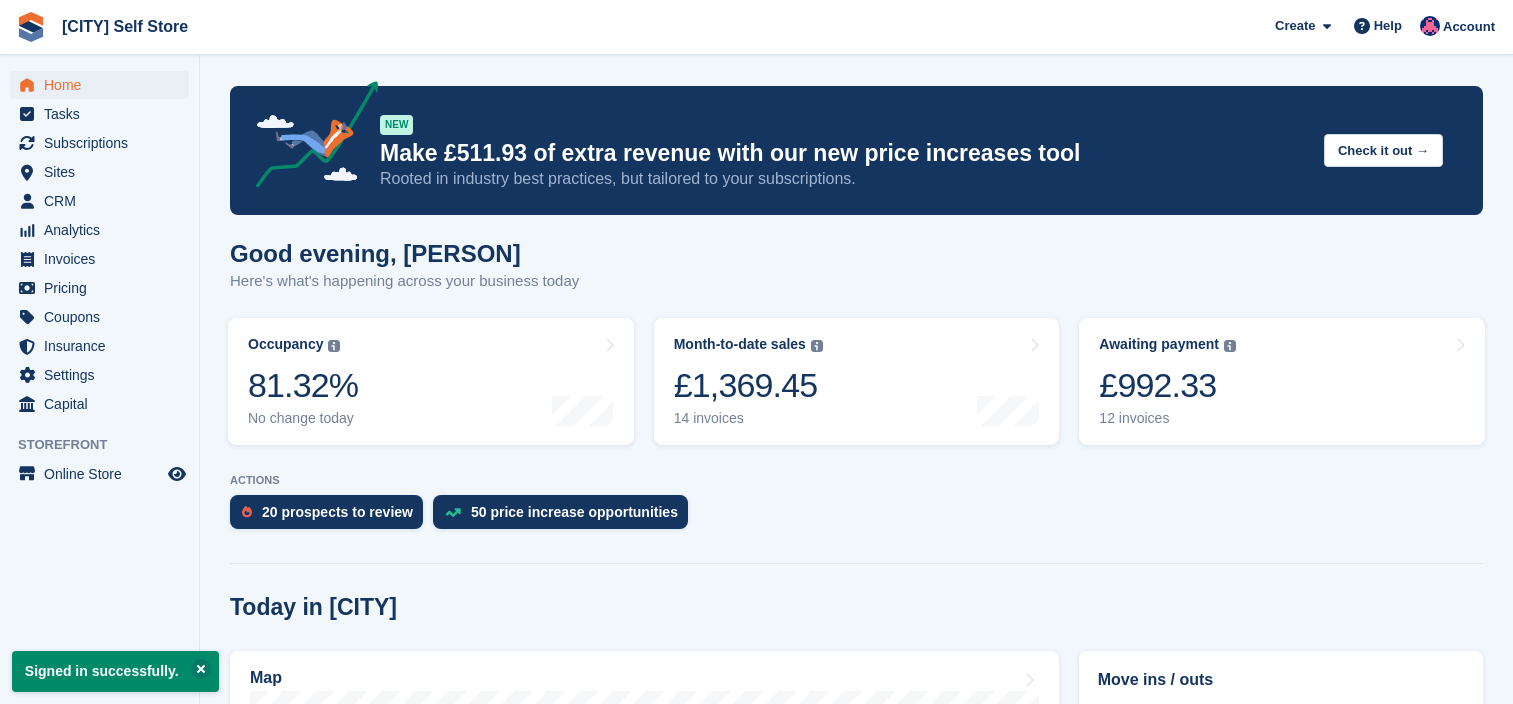 scroll, scrollTop: 0, scrollLeft: 0, axis: both 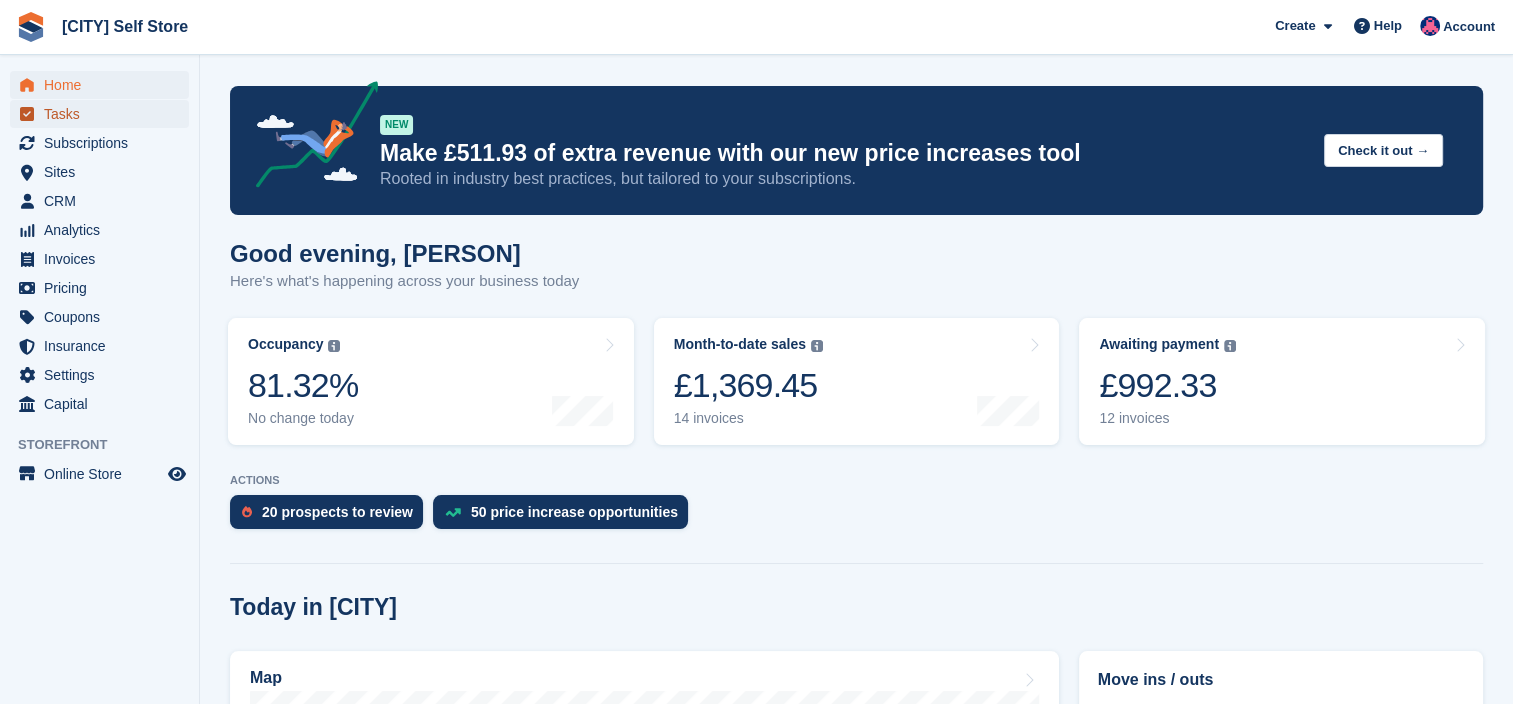 click on "Tasks" at bounding box center [104, 114] 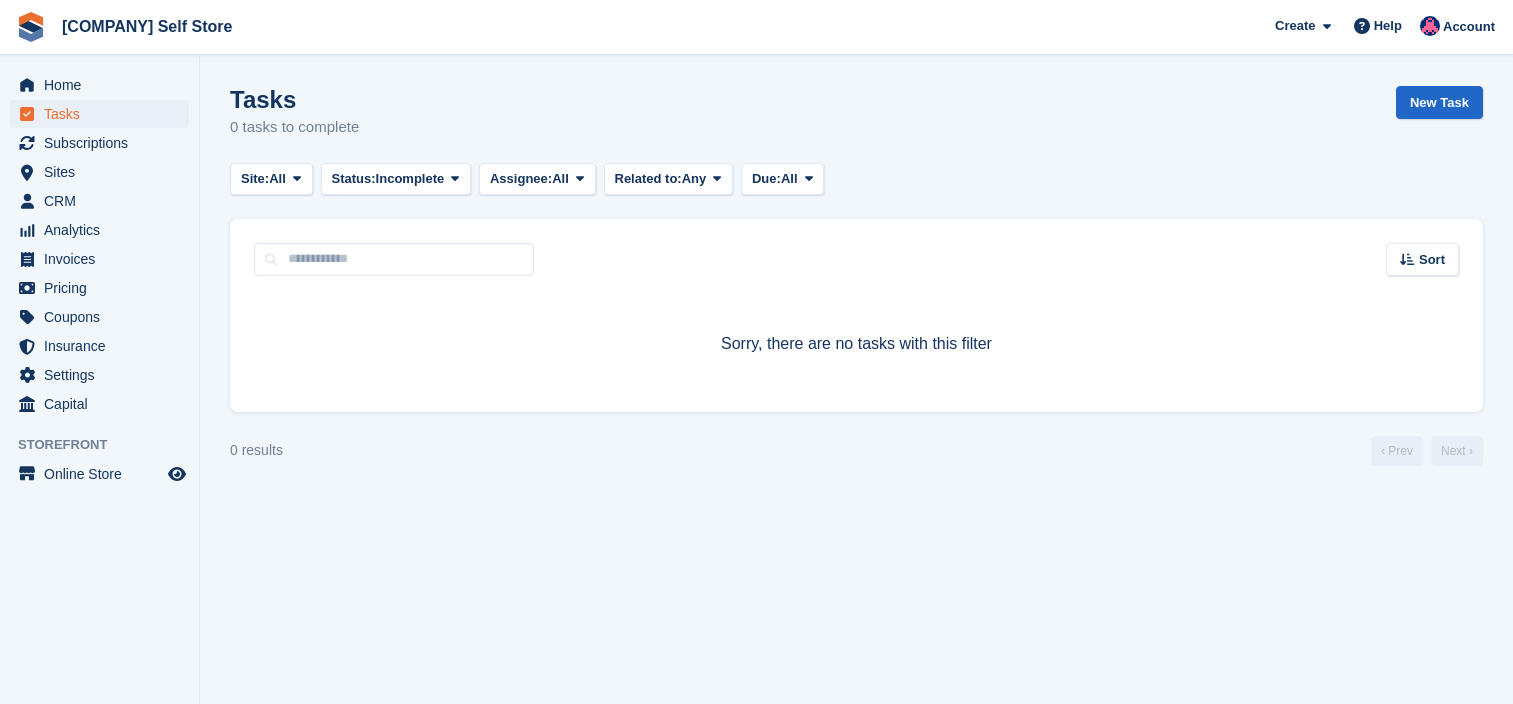 scroll, scrollTop: 0, scrollLeft: 0, axis: both 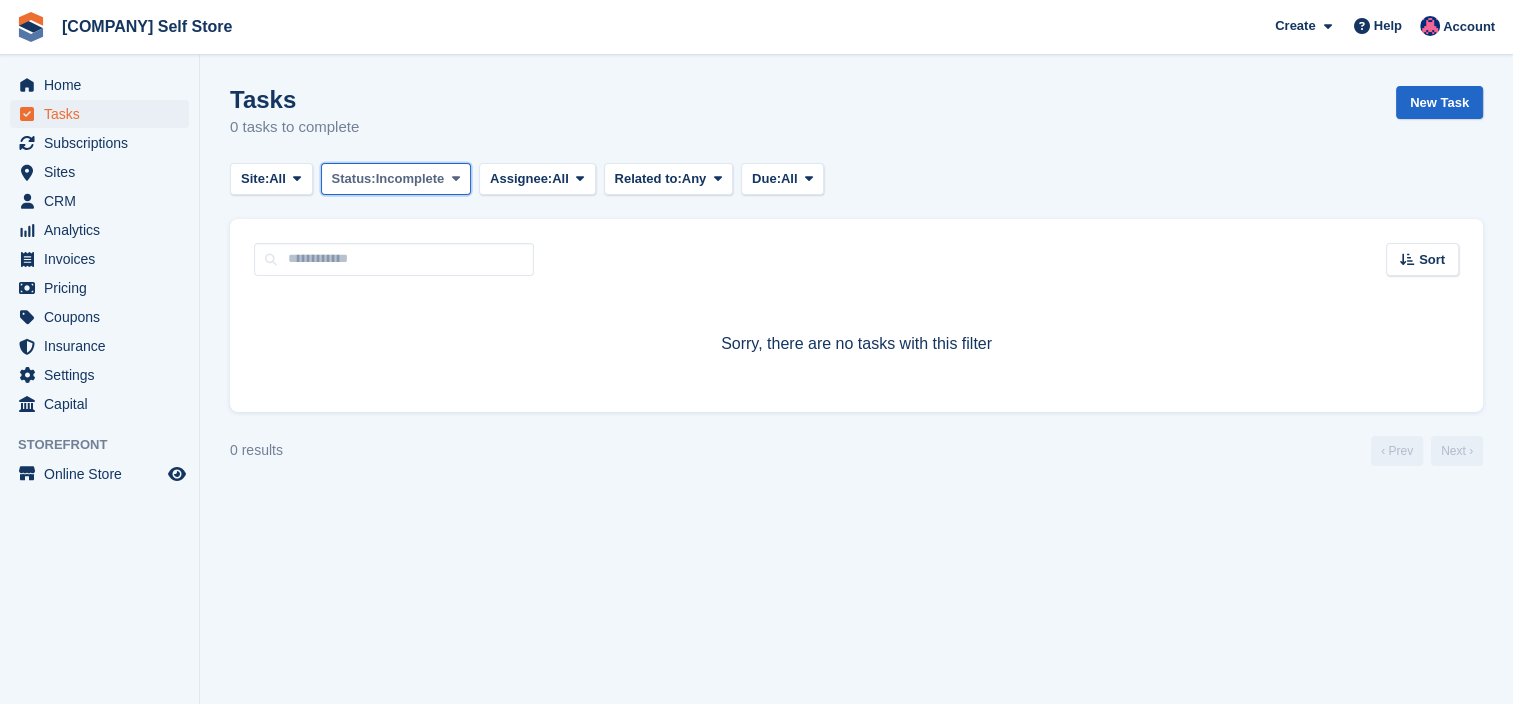 click on "Incomplete" at bounding box center [410, 179] 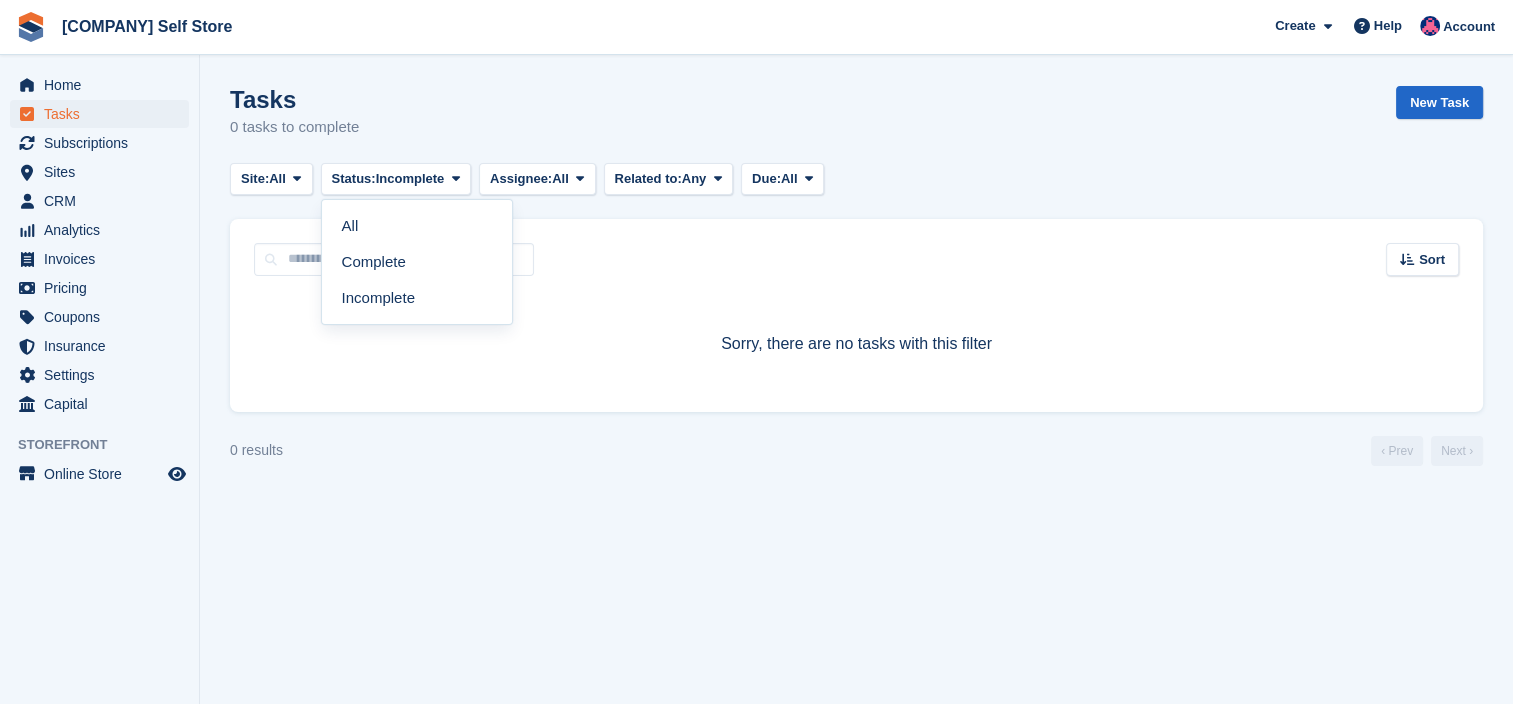 click on "Tasks
0 tasks to complete
New Task" at bounding box center [856, 124] 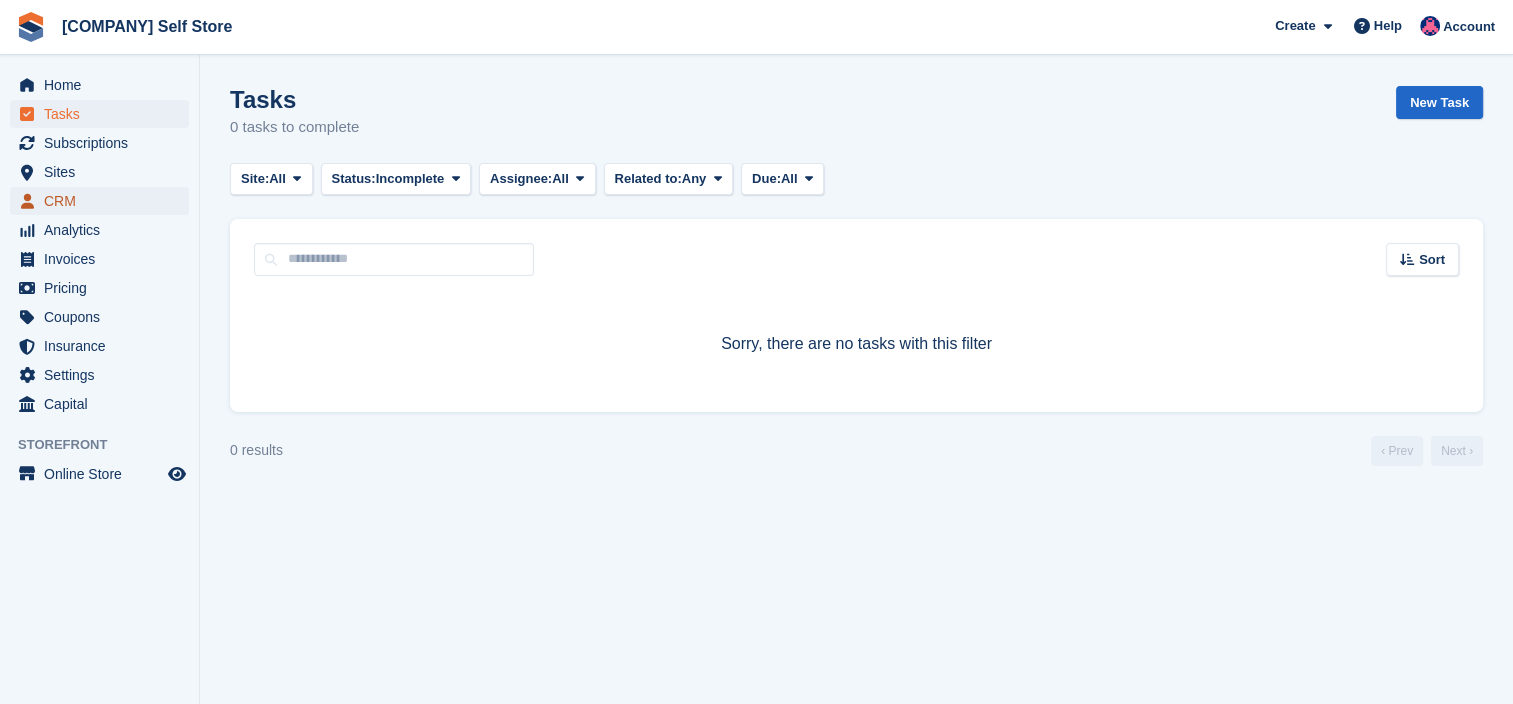 click on "CRM" at bounding box center (104, 201) 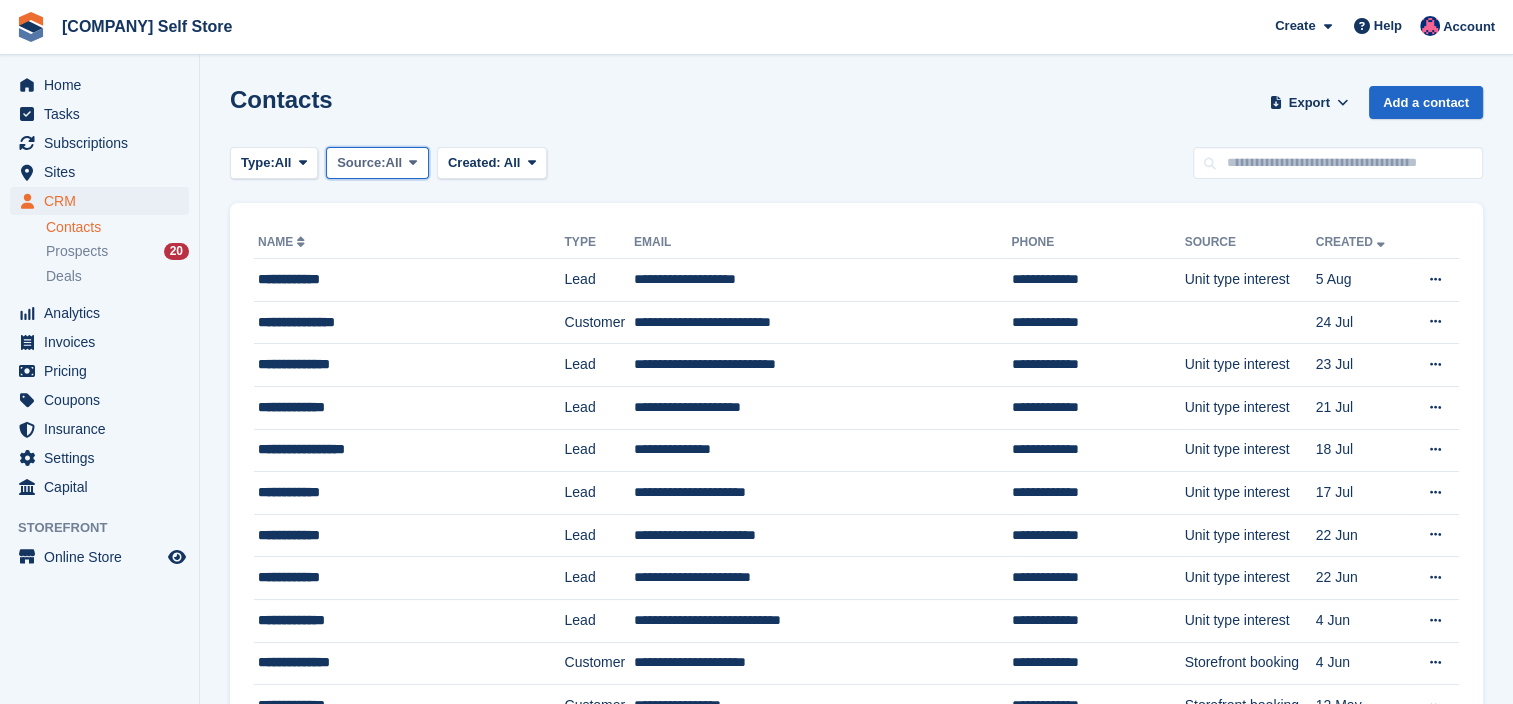 click on "Source:
All" at bounding box center [377, 163] 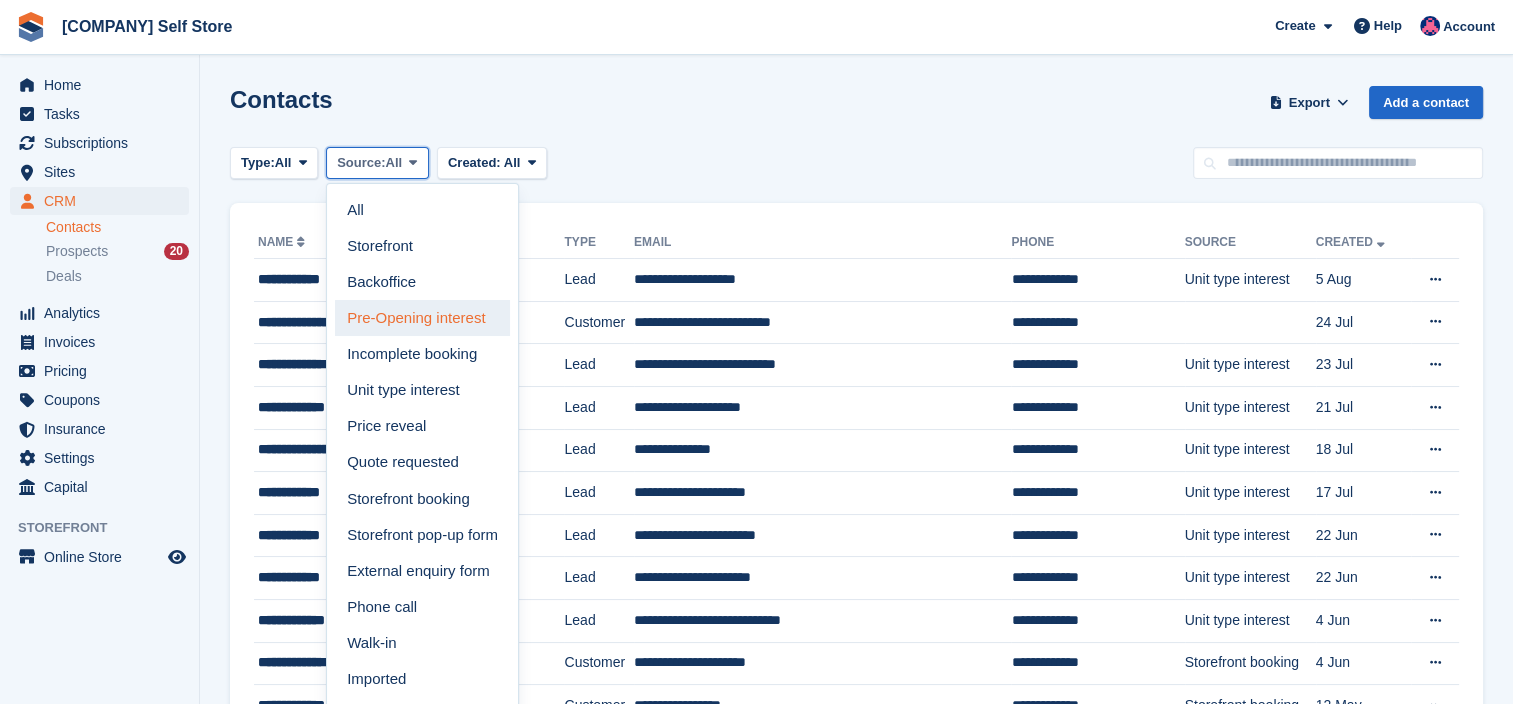 type 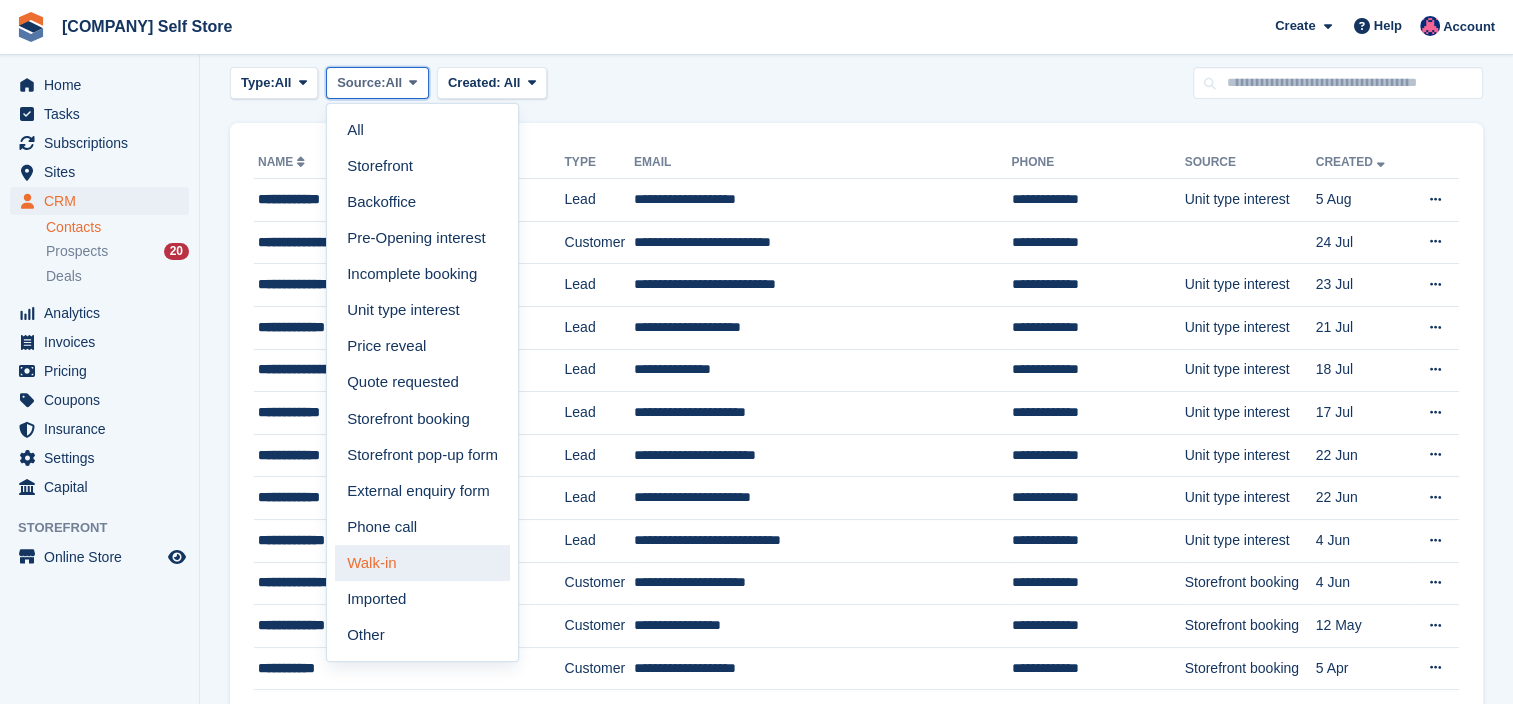 scroll, scrollTop: 80, scrollLeft: 0, axis: vertical 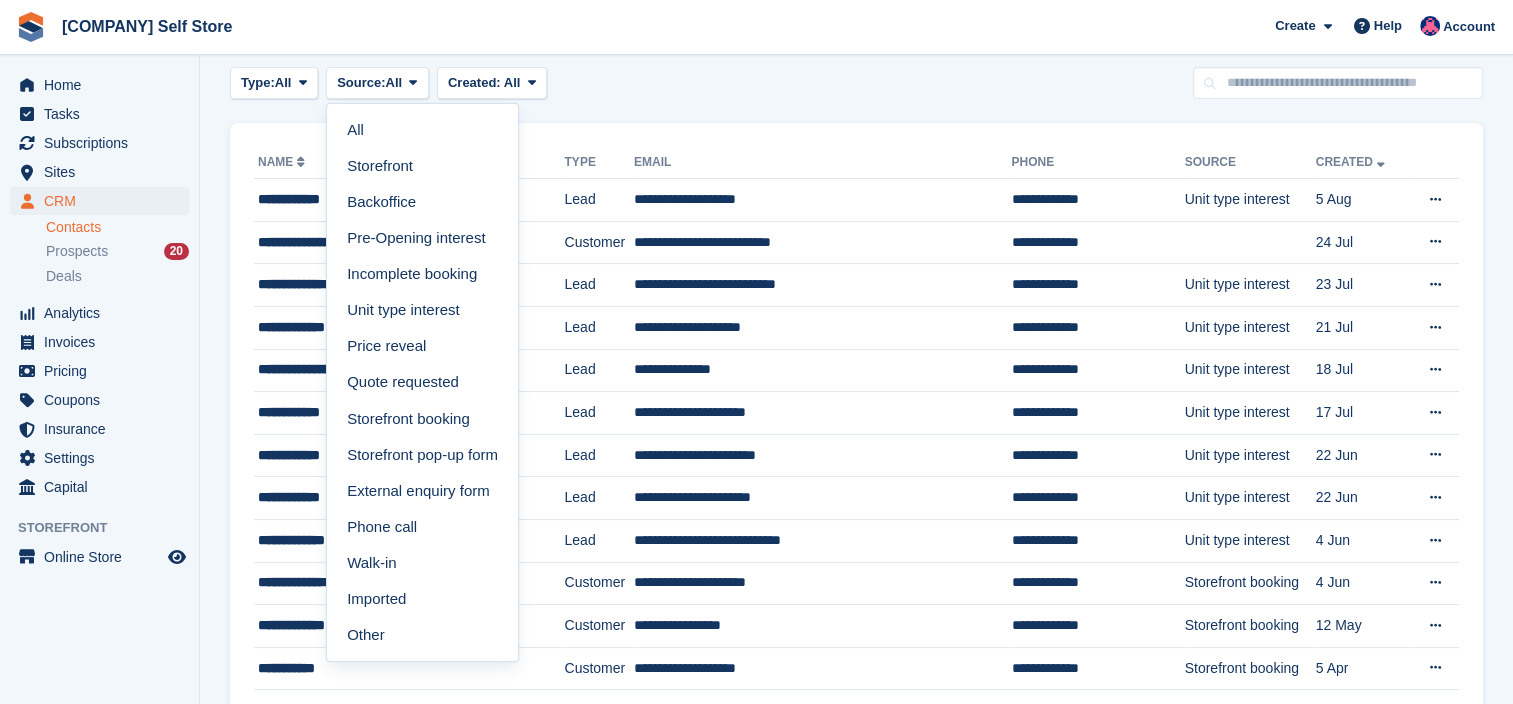 click on "Contacts
Export
Export Contacts
Export a CSV of all Contacts which match the current filters.
Please allow time for large exports.
Start Export
Add a contact
Type:
All
All
Lead
Customer
Source:
All
All
Storefront
Backoffice
Pre-Opening interest
Incomplete booking
Unit type interest
Price reveal
Quote requested
Storefront booking
Storefront pop-up form
External enquiry form
Phone call
Walk-in
Imported Other" at bounding box center (856, 1164) 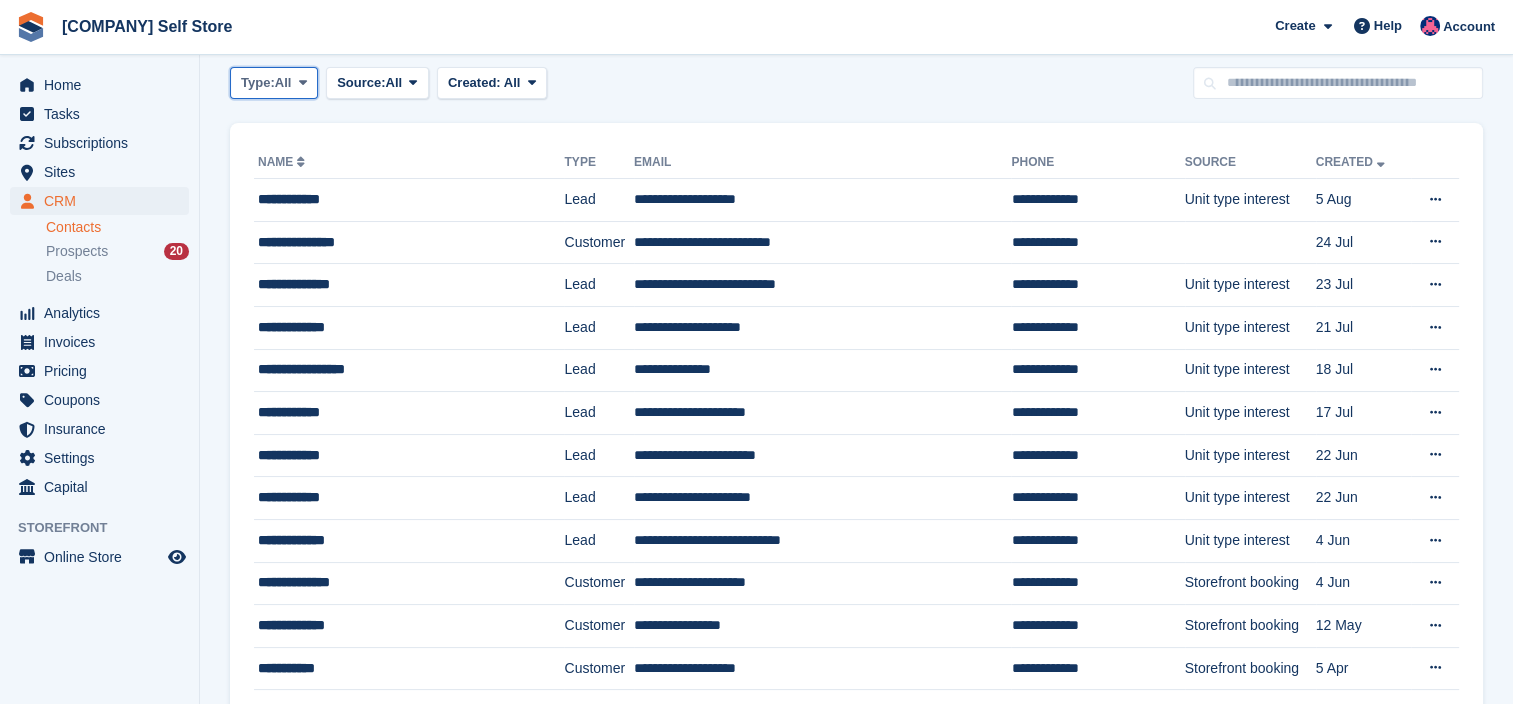 click at bounding box center (303, 83) 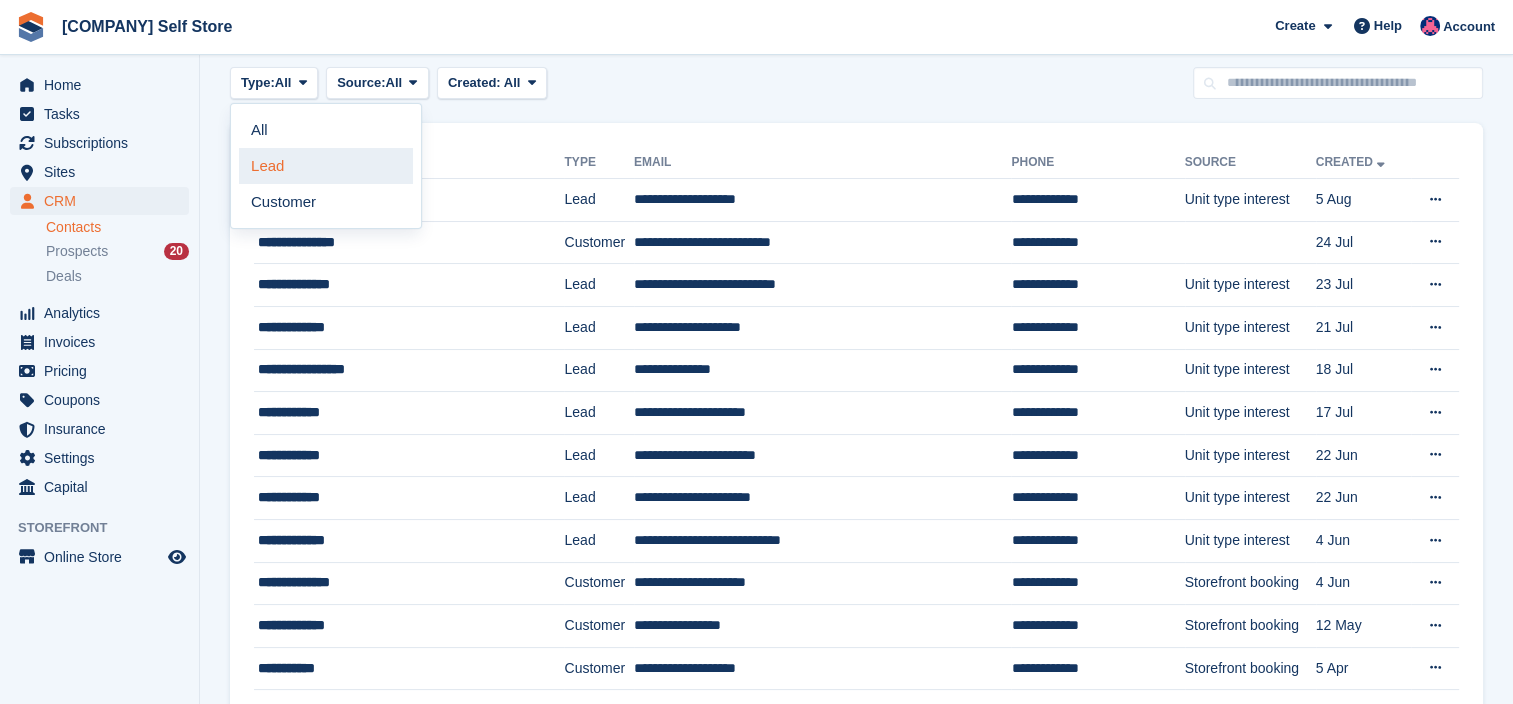 click on "Lead" at bounding box center (326, 166) 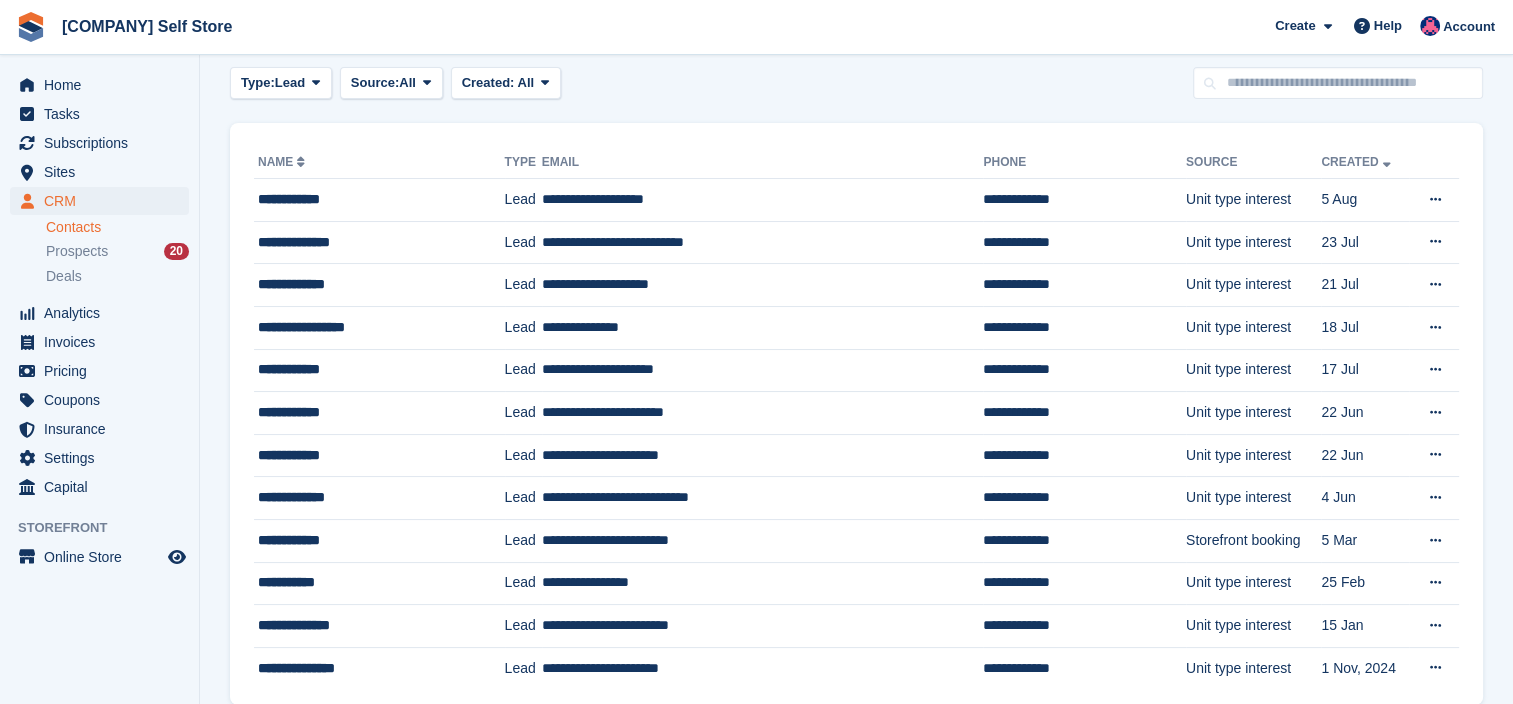 scroll, scrollTop: 0, scrollLeft: 0, axis: both 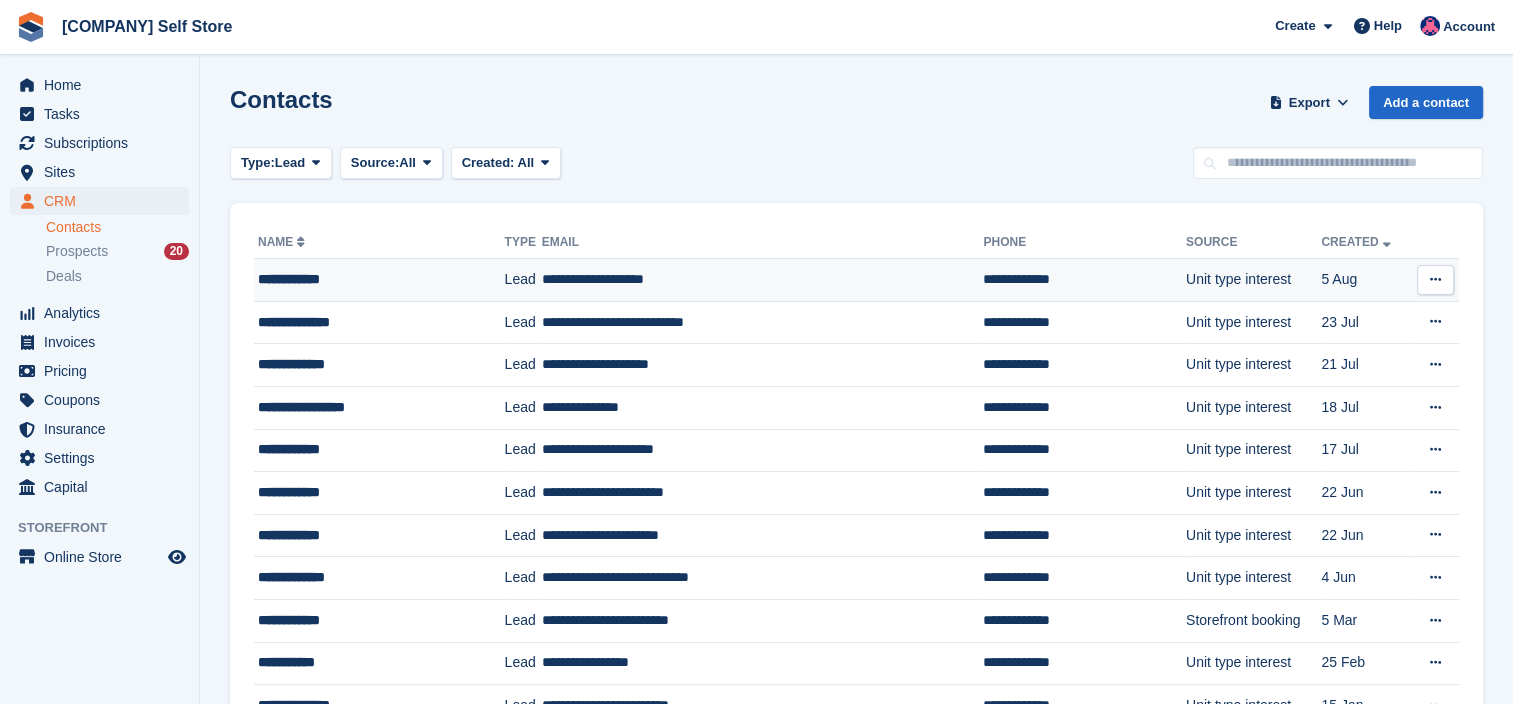 click on "Unit type interest" at bounding box center (1253, 280) 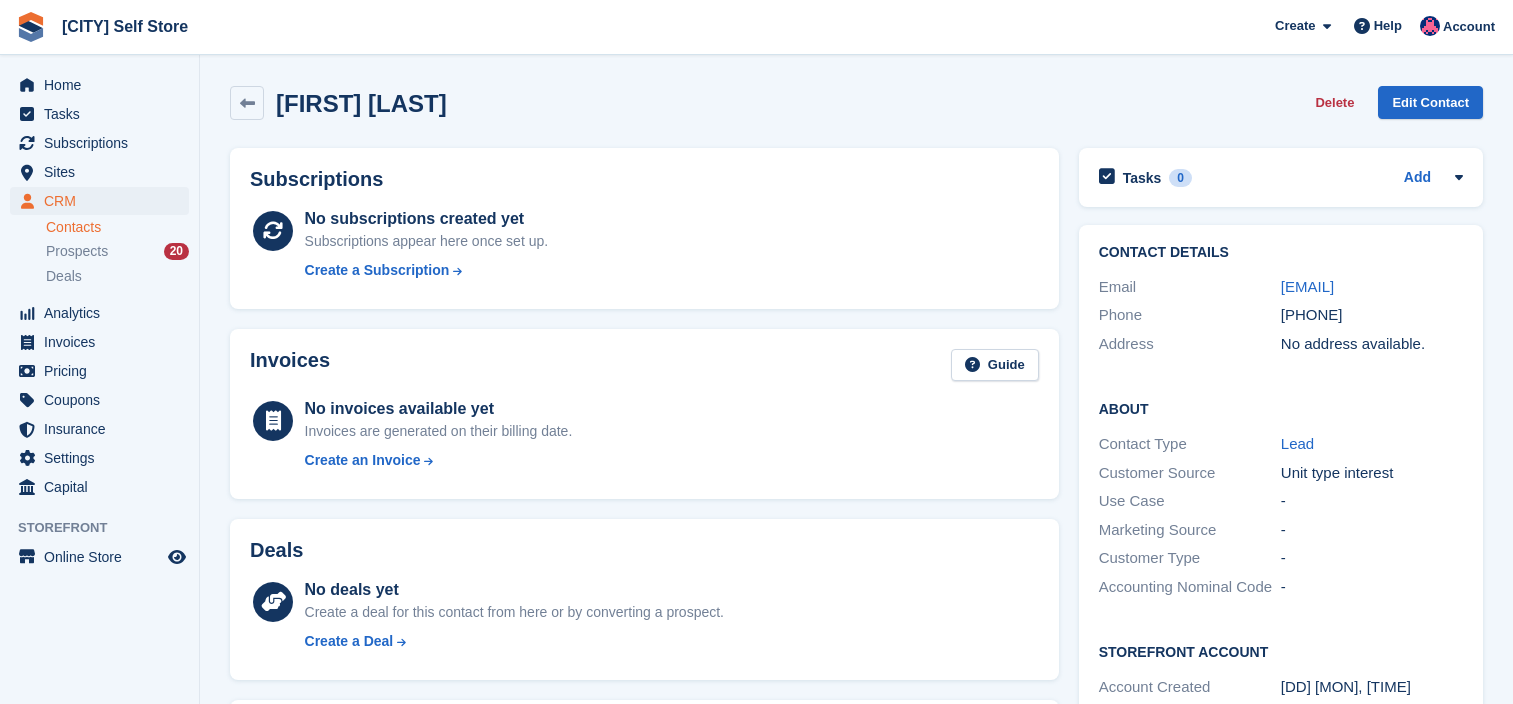 scroll, scrollTop: 0, scrollLeft: 0, axis: both 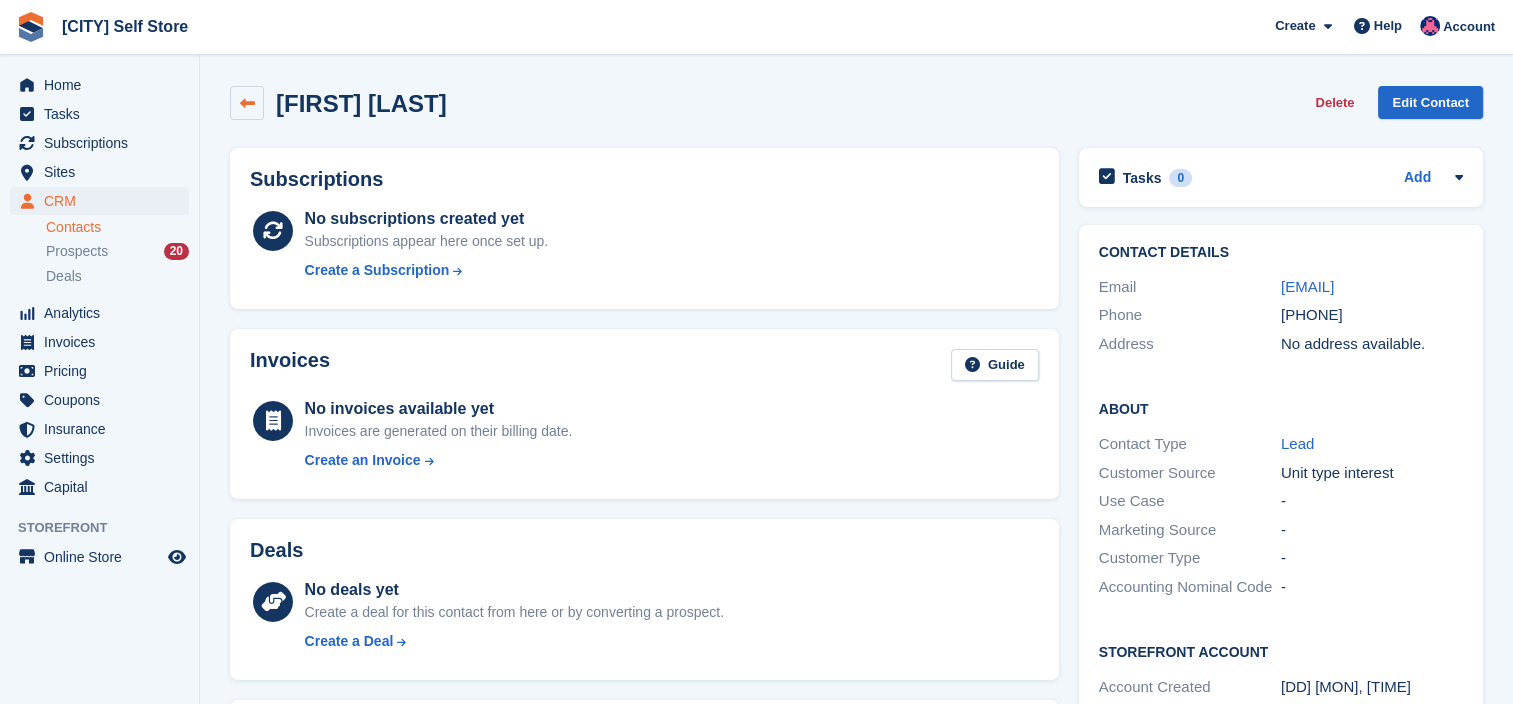 click at bounding box center [247, 103] 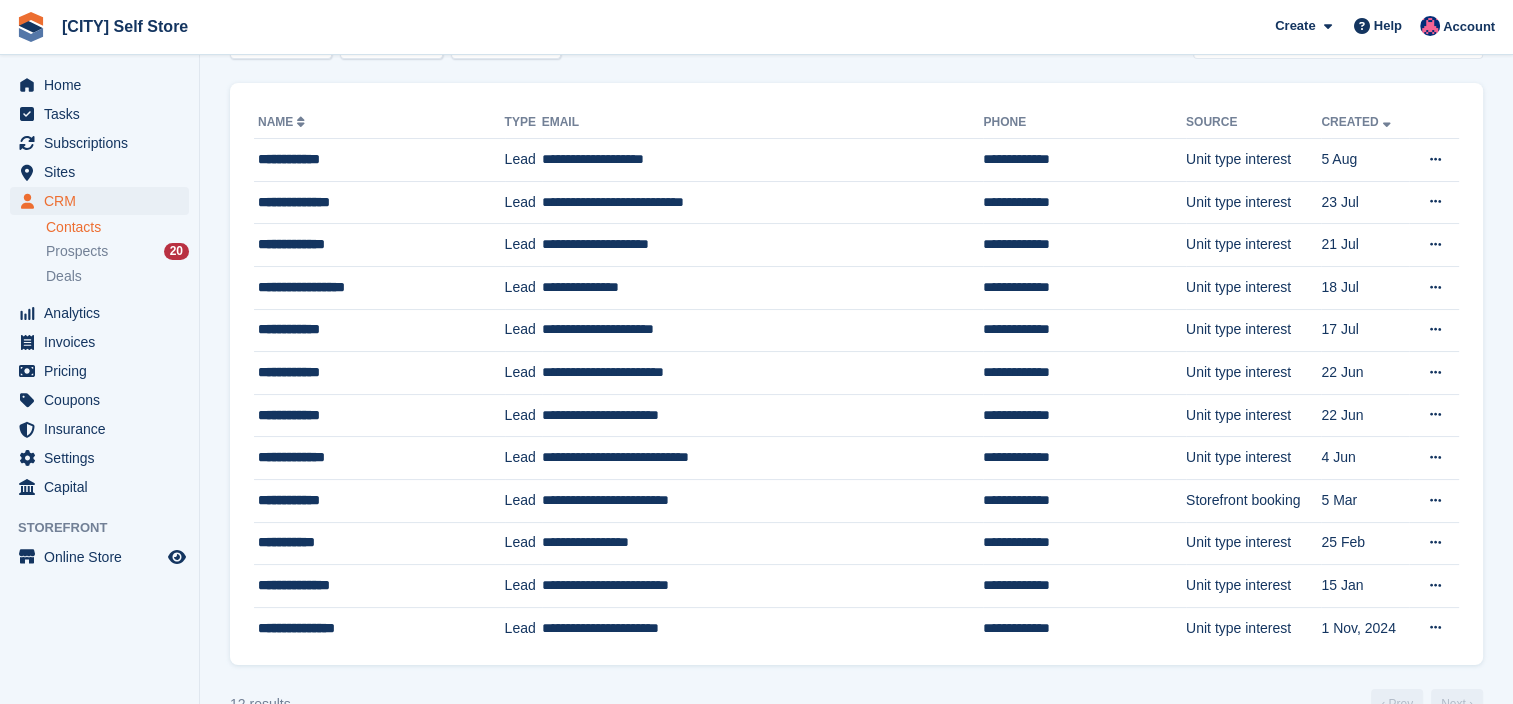 scroll, scrollTop: 80, scrollLeft: 0, axis: vertical 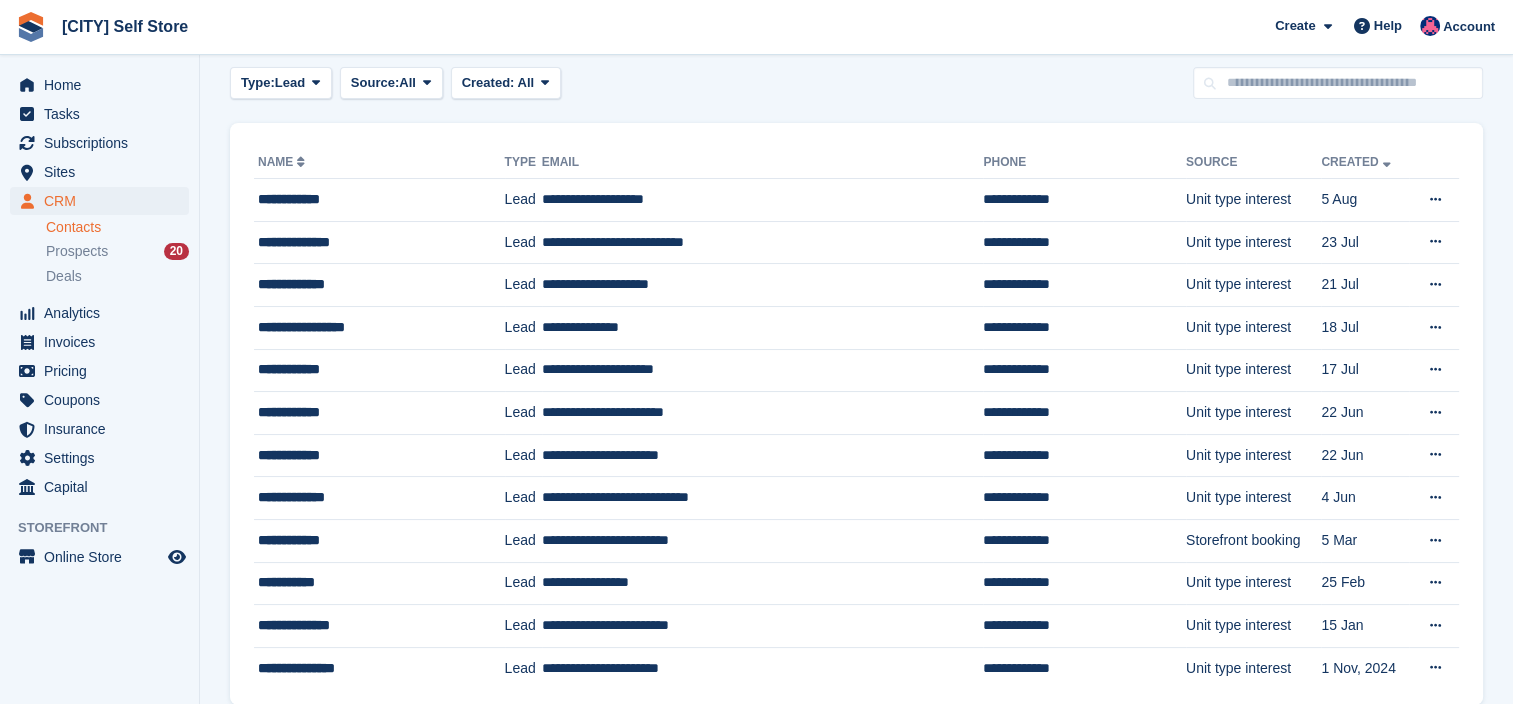 click on "Type:
Lead
All
Lead
Customer
Source:
All
All
Storefront
Backoffice
Pre-Opening interest
Incomplete booking
Unit type interest
Price reveal
Quote requested
Storefront booking
Storefront pop-up form
External enquiry form
Phone call
Walk-in
Imported
Other
Created:
All
All
Last 24 hours
Last 7 days
Last 2 weeks
Last 4 weeks
Last 3 months
Last 6 months
Last 9 months
Last 12 months" at bounding box center (856, 83) 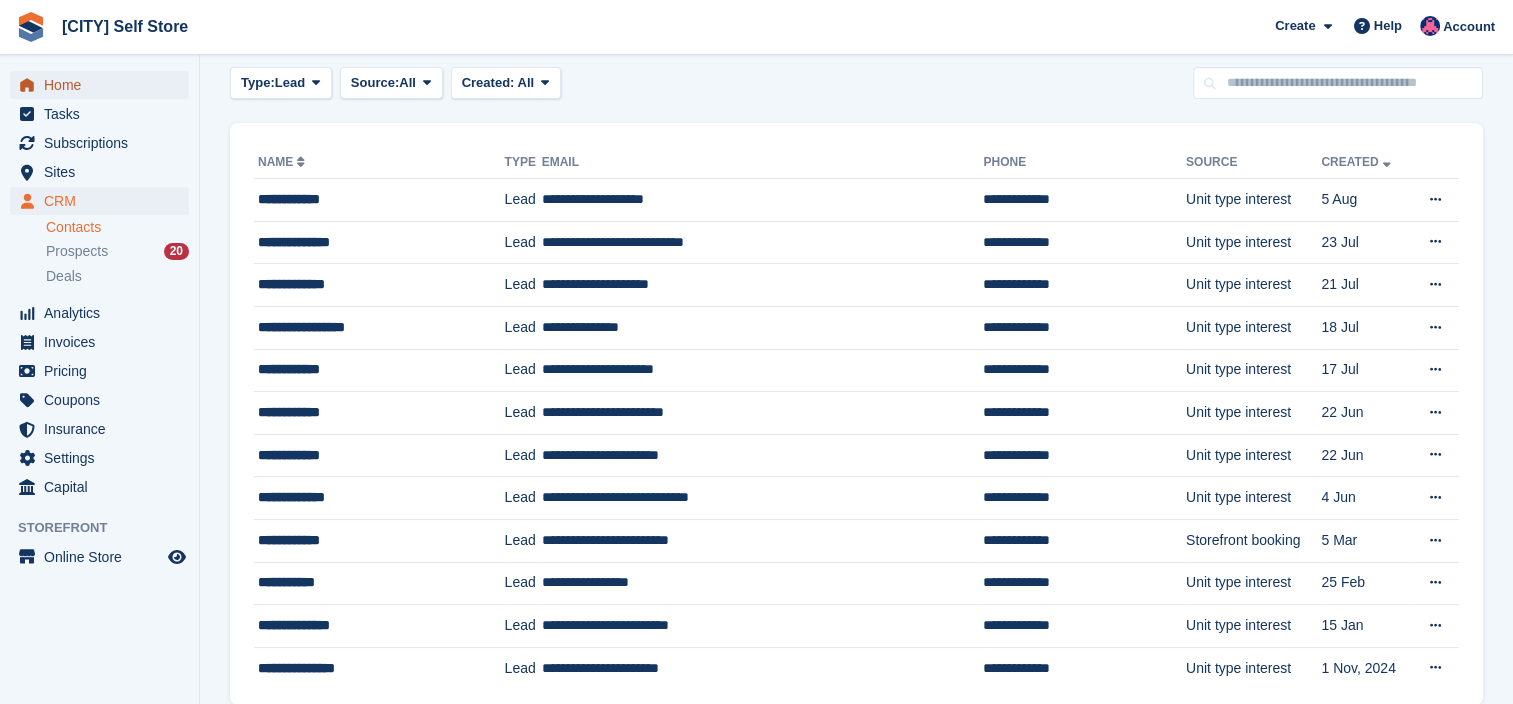 click on "Home" at bounding box center (104, 85) 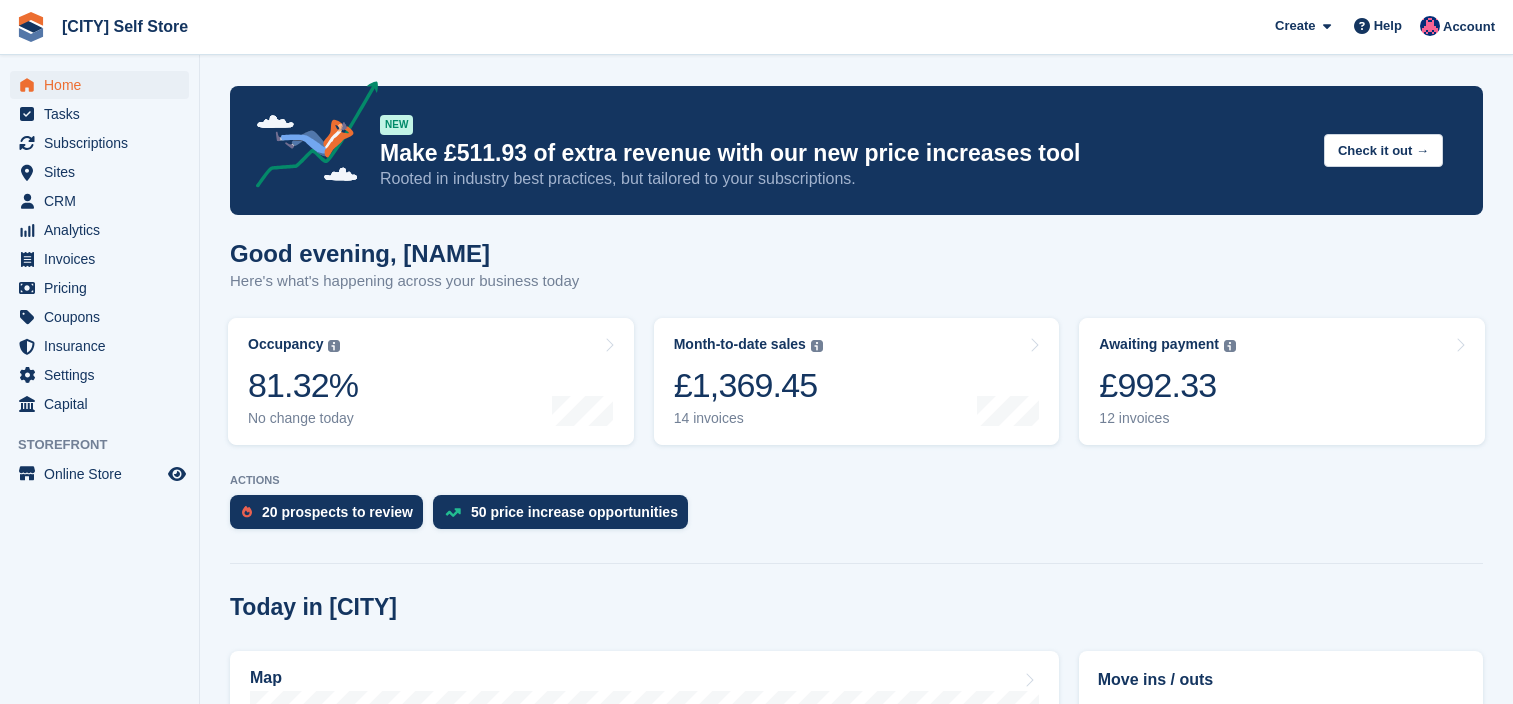 scroll, scrollTop: 0, scrollLeft: 0, axis: both 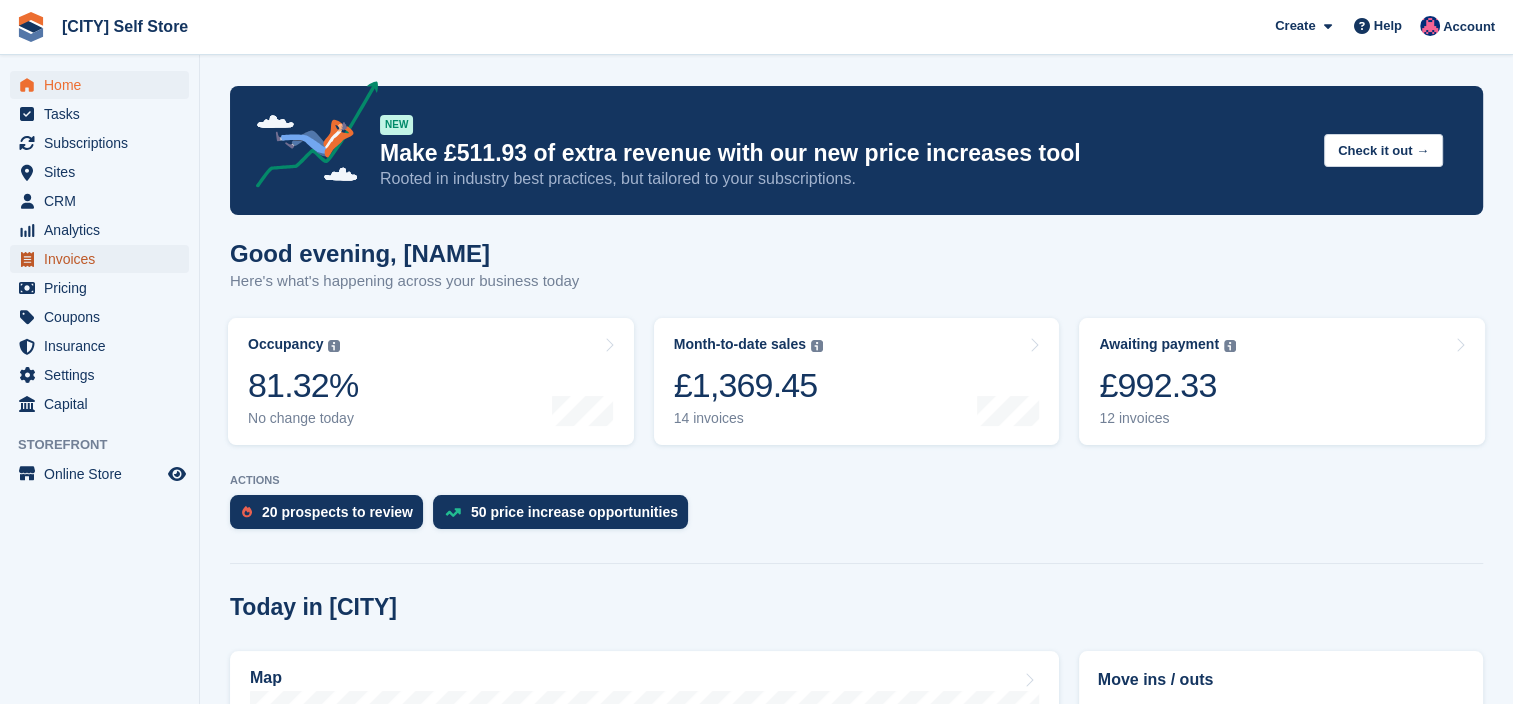 click on "Invoices" at bounding box center (104, 259) 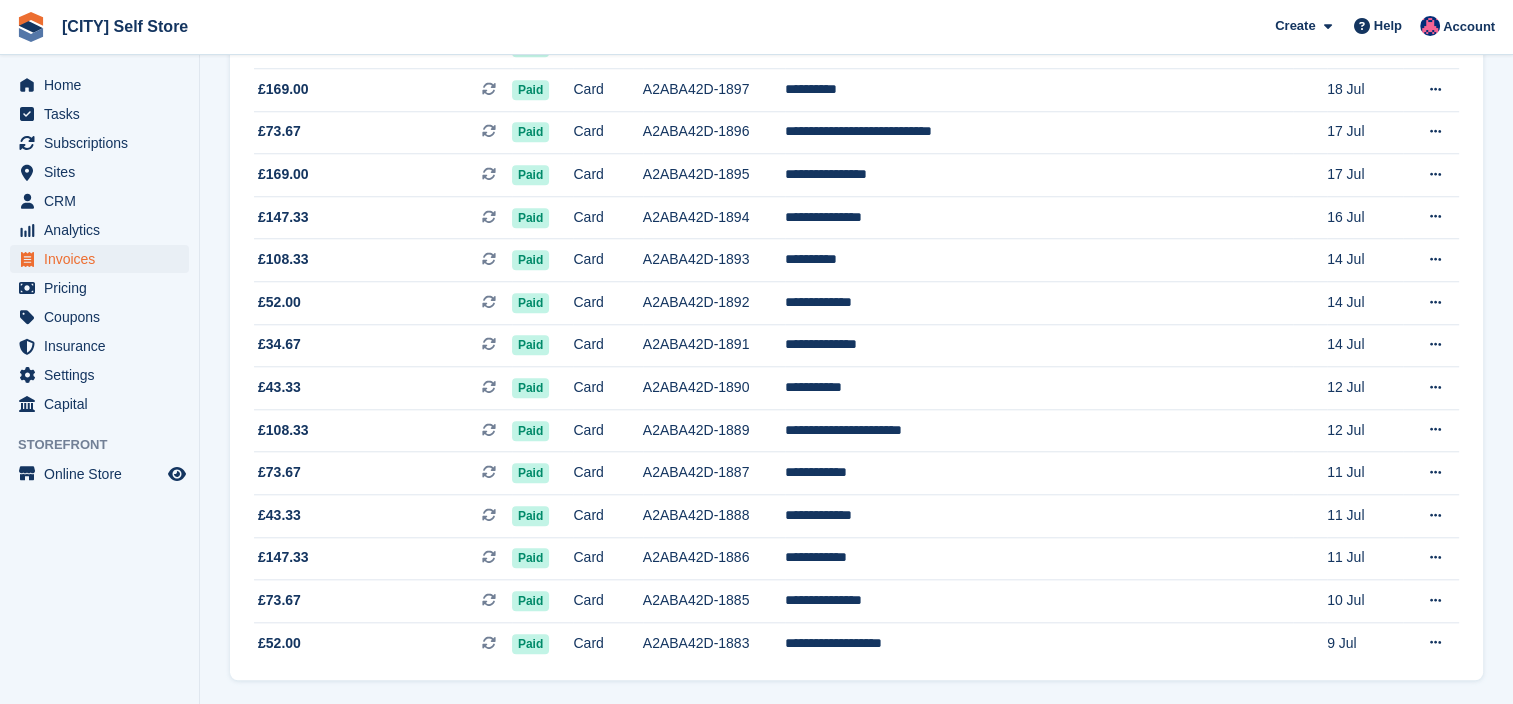 scroll, scrollTop: 1840, scrollLeft: 0, axis: vertical 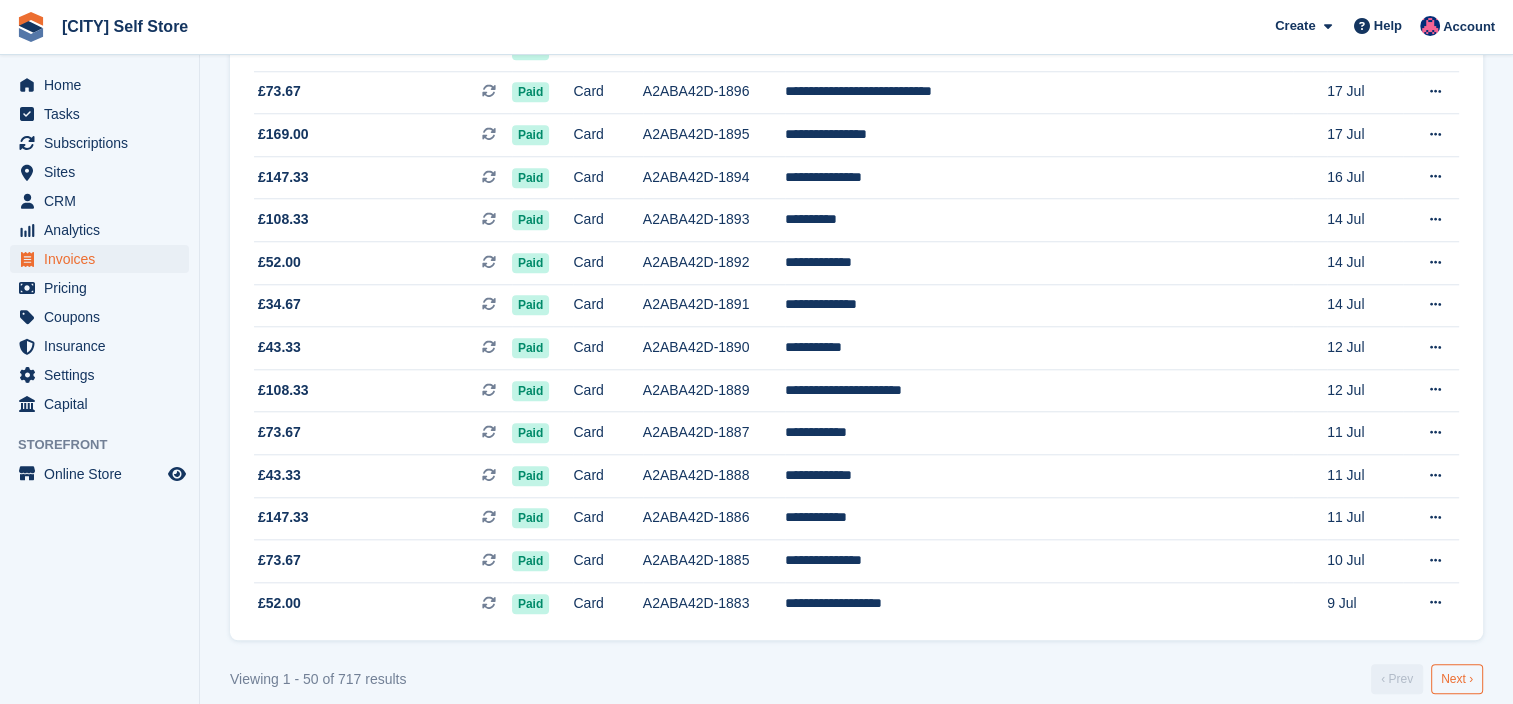 click on "Next ›" at bounding box center (1457, 679) 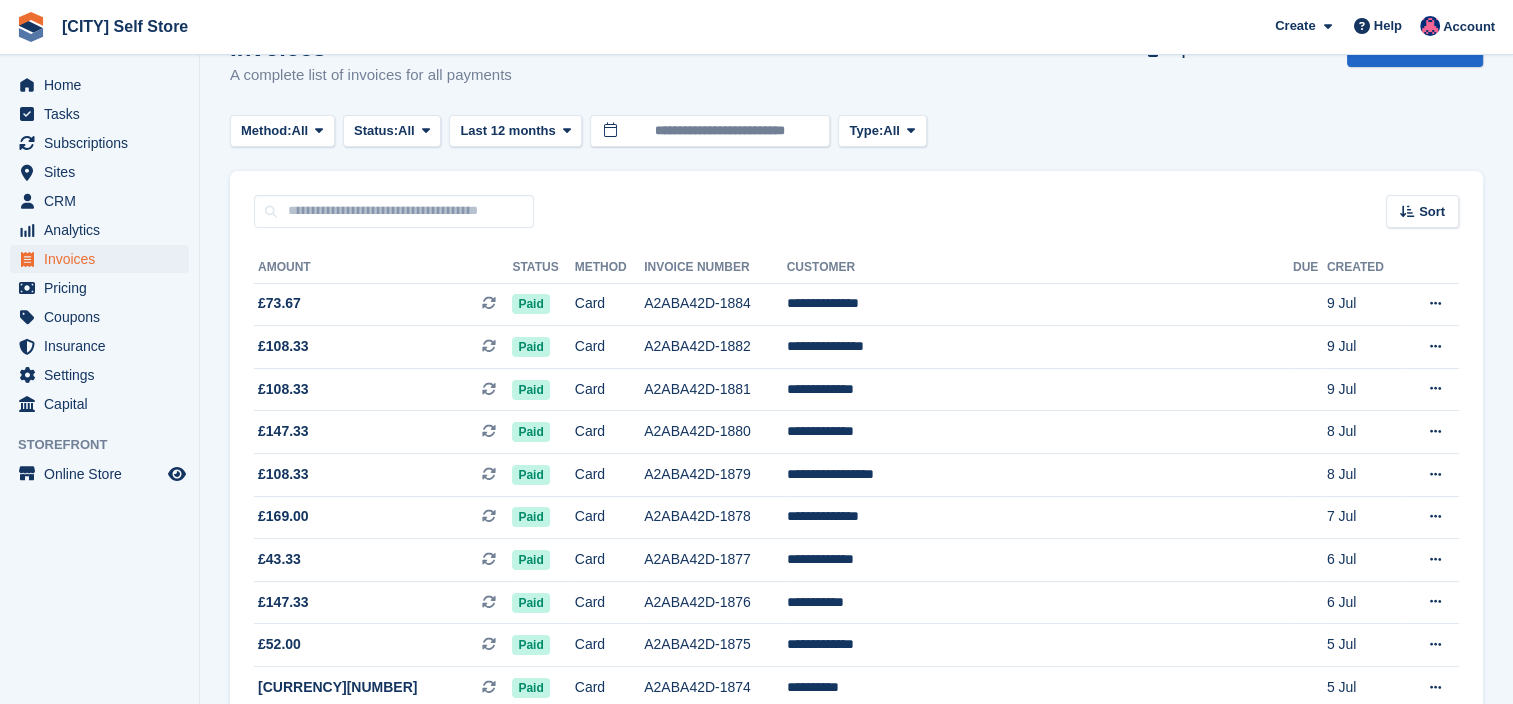 scroll, scrollTop: 40, scrollLeft: 0, axis: vertical 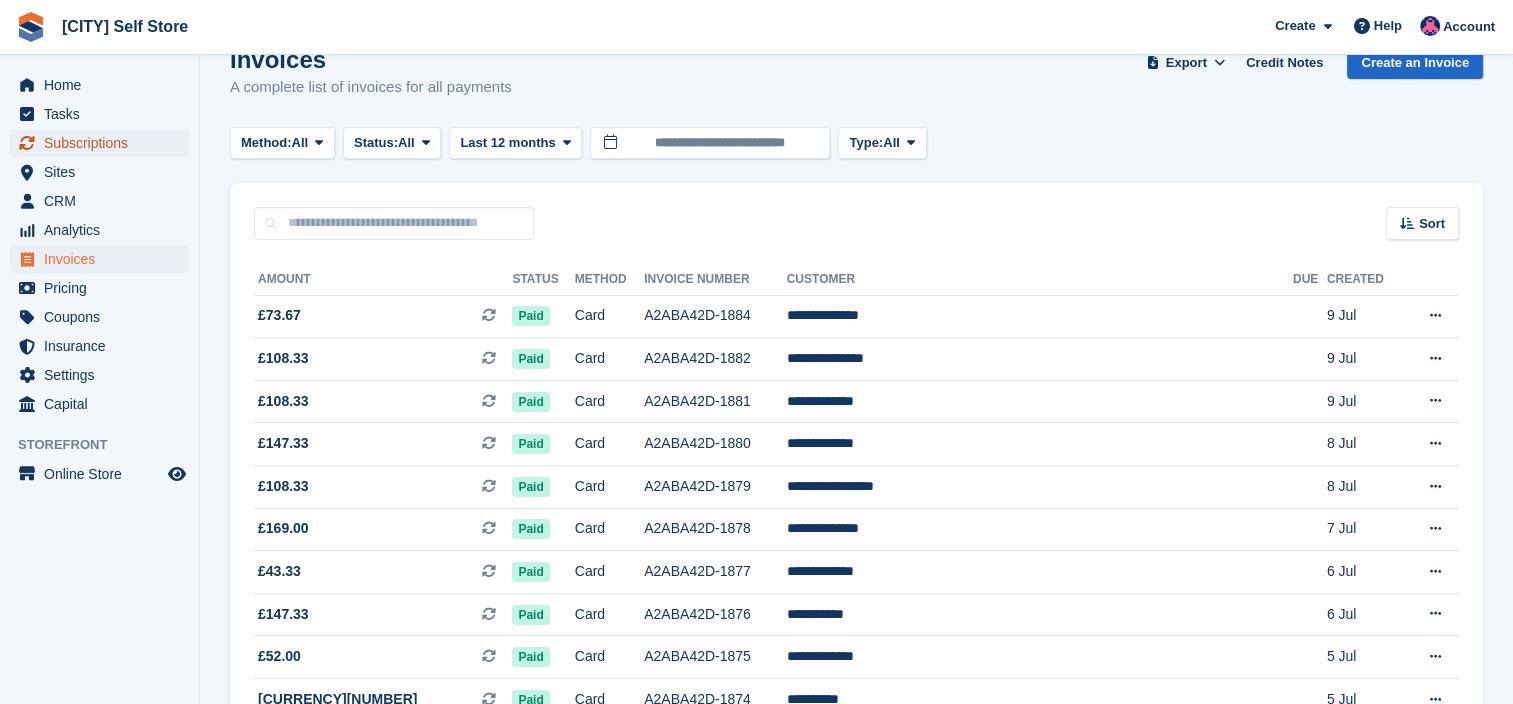 click on "Subscriptions" at bounding box center [104, 143] 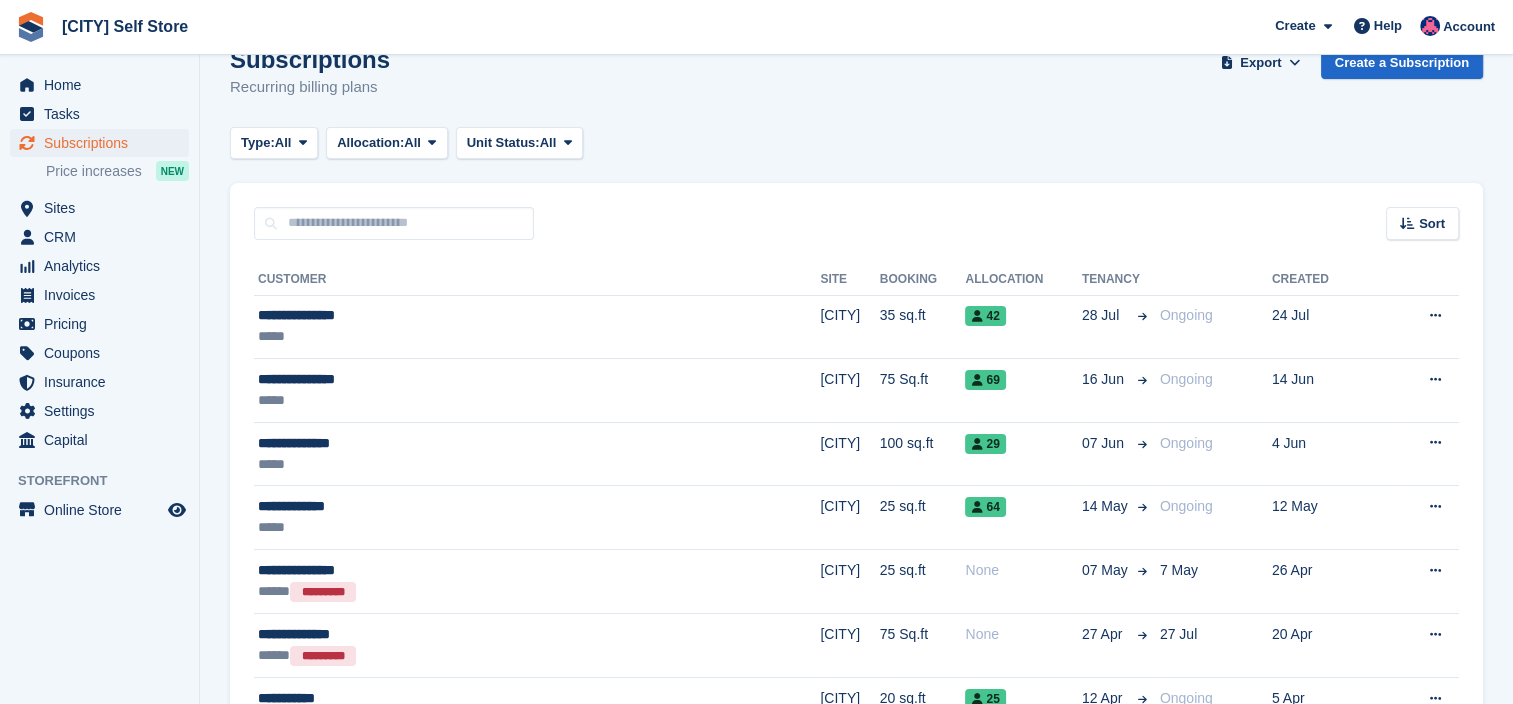 scroll, scrollTop: 0, scrollLeft: 0, axis: both 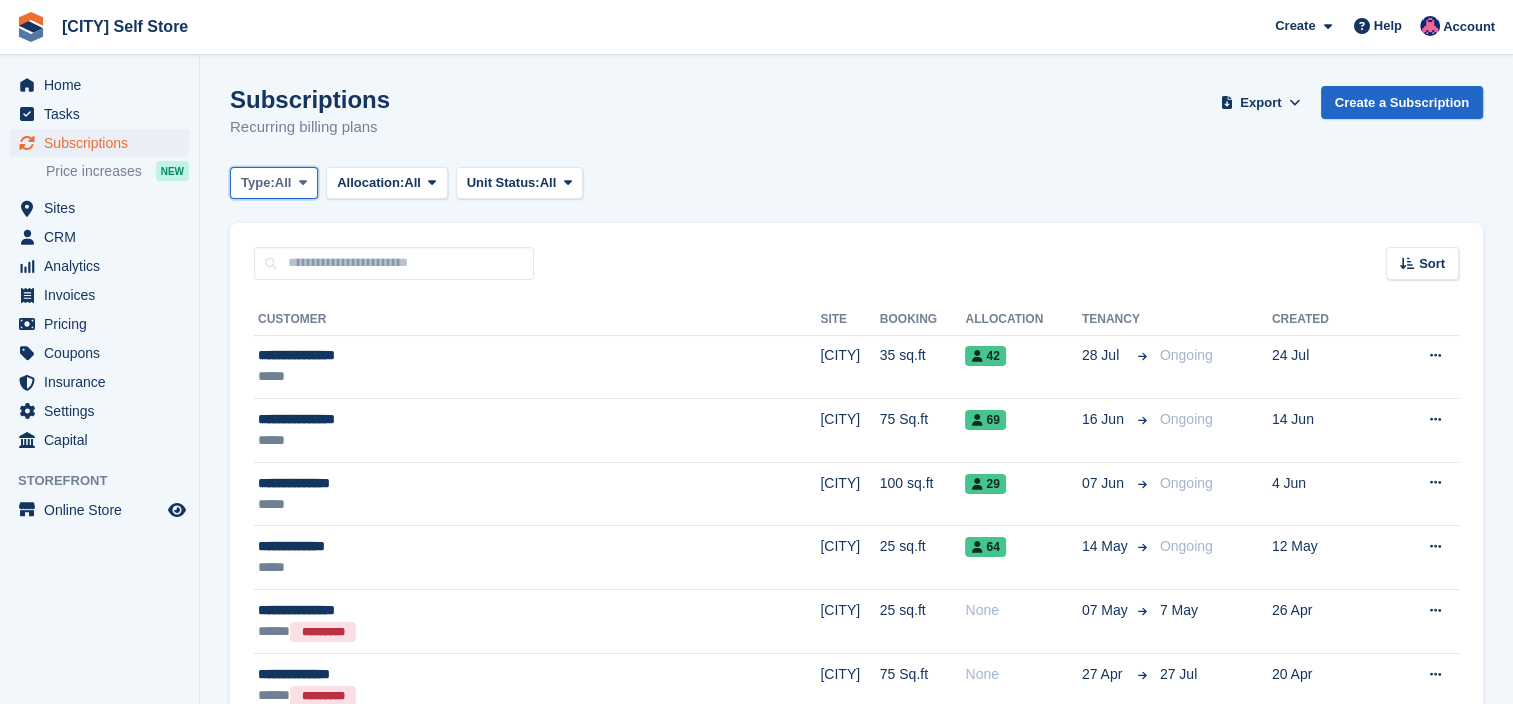 click on "Type:
All" at bounding box center [274, 183] 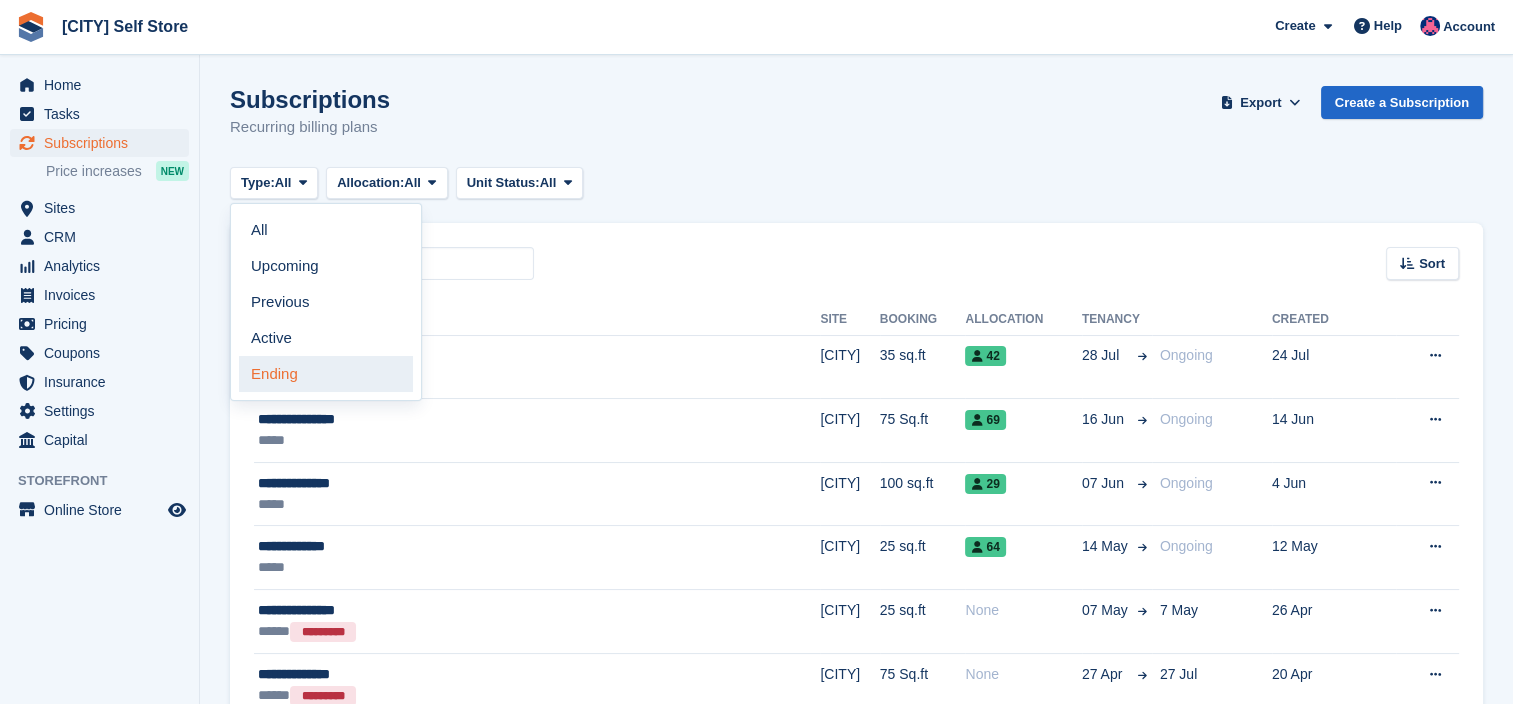 click on "Ending" at bounding box center (326, 374) 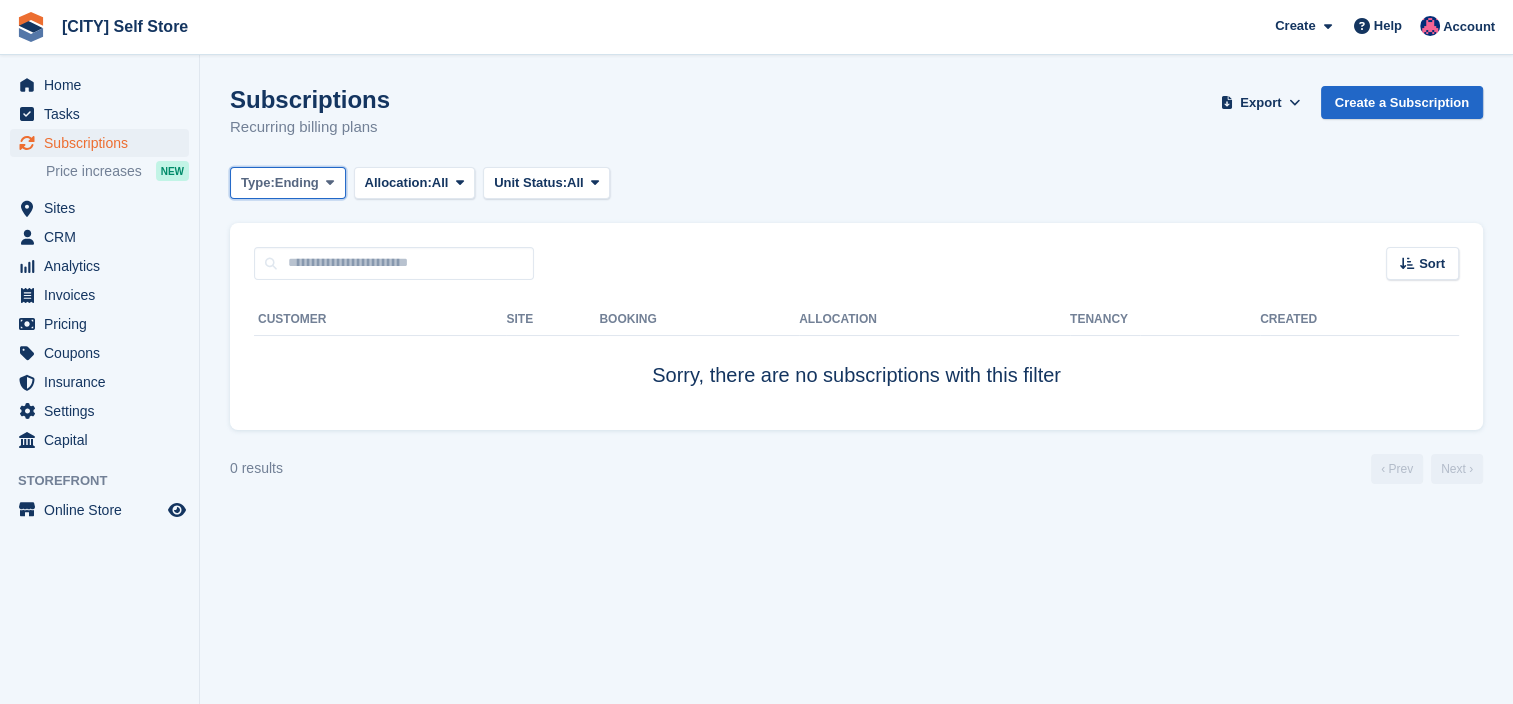 click on "Type:" at bounding box center [258, 183] 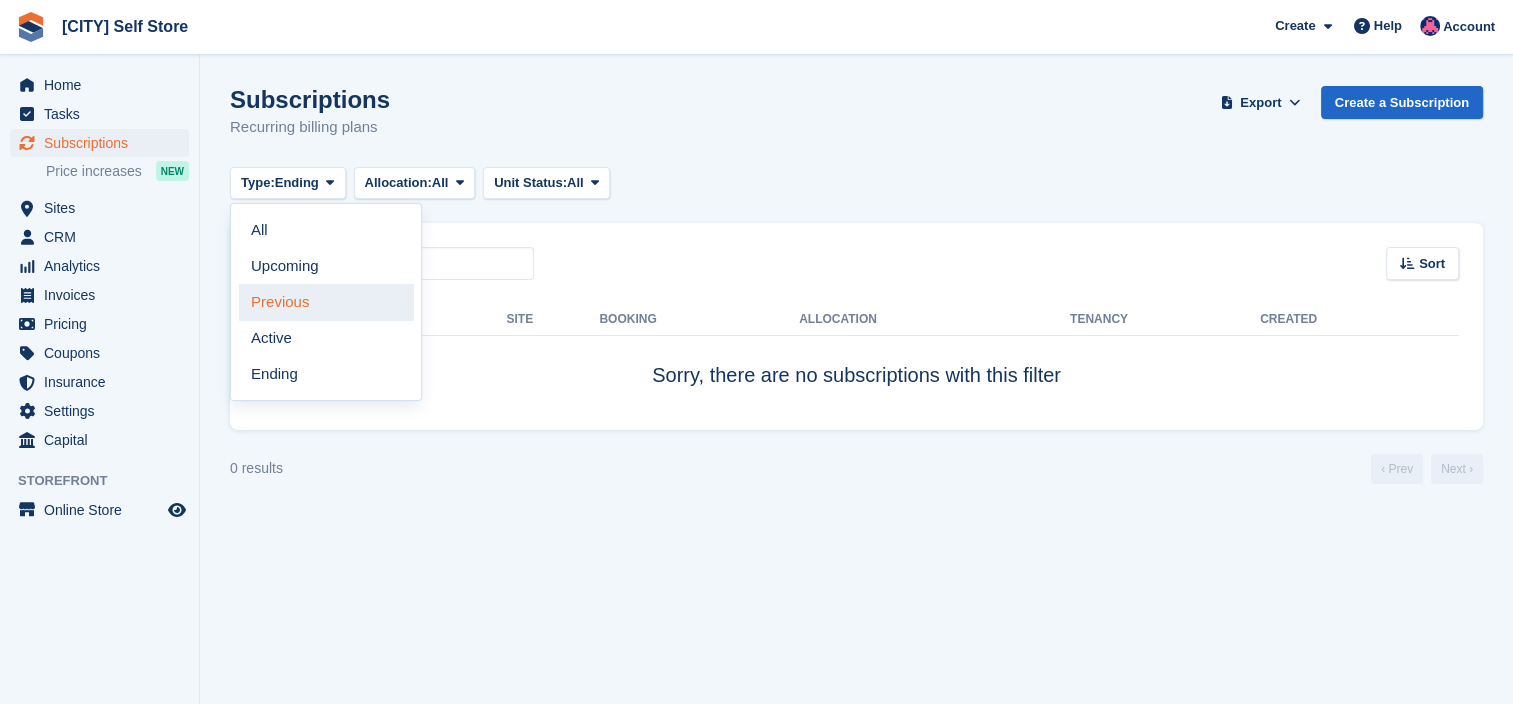 click on "Previous" at bounding box center (326, 302) 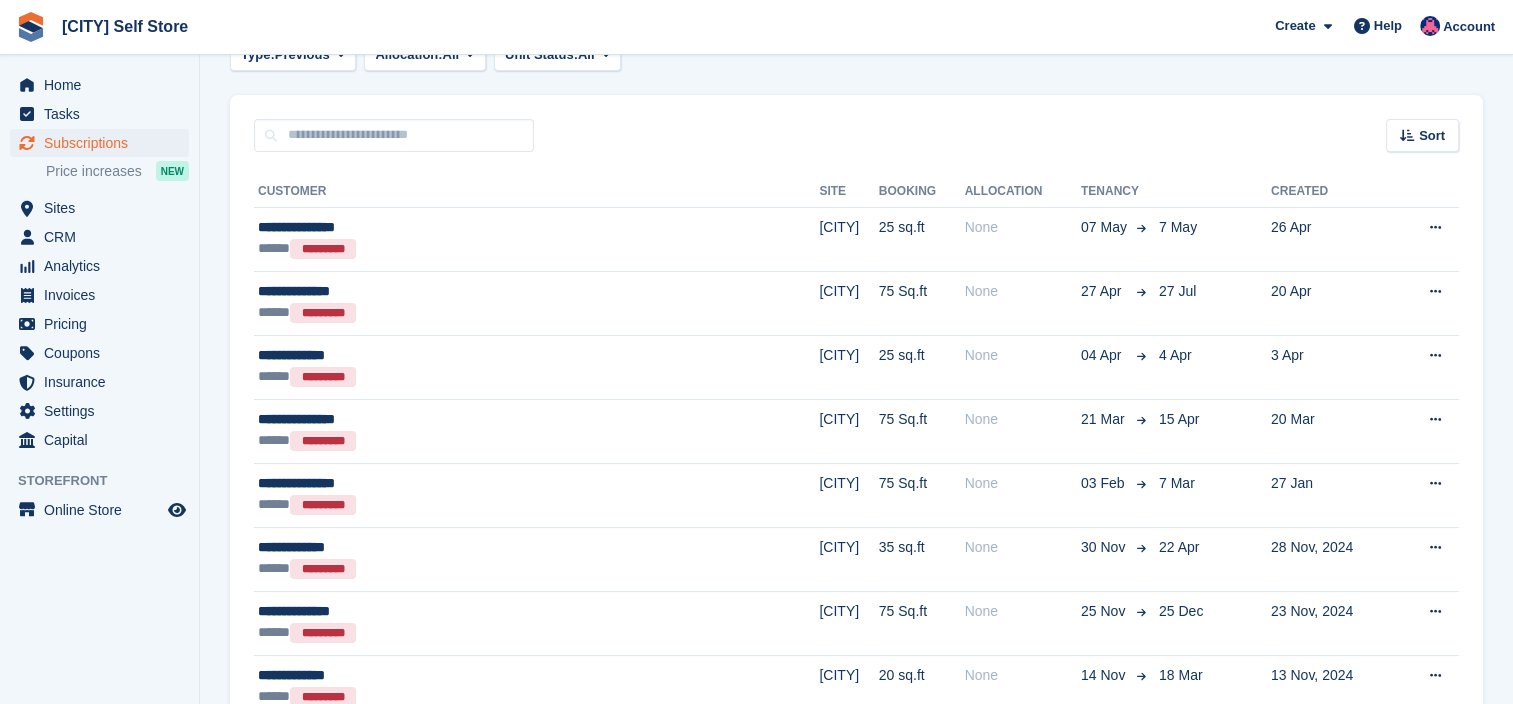 scroll, scrollTop: 0, scrollLeft: 0, axis: both 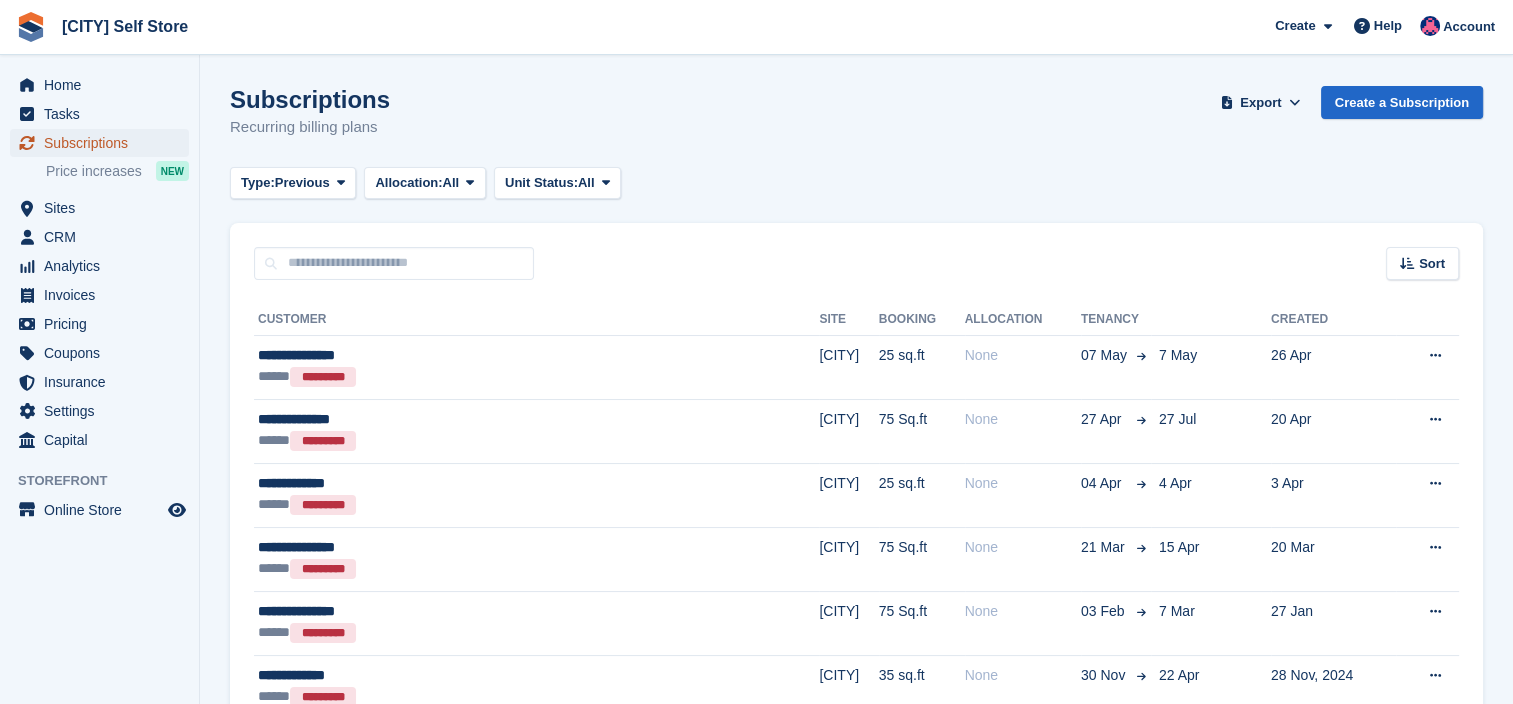 click on "Subscriptions" at bounding box center (104, 143) 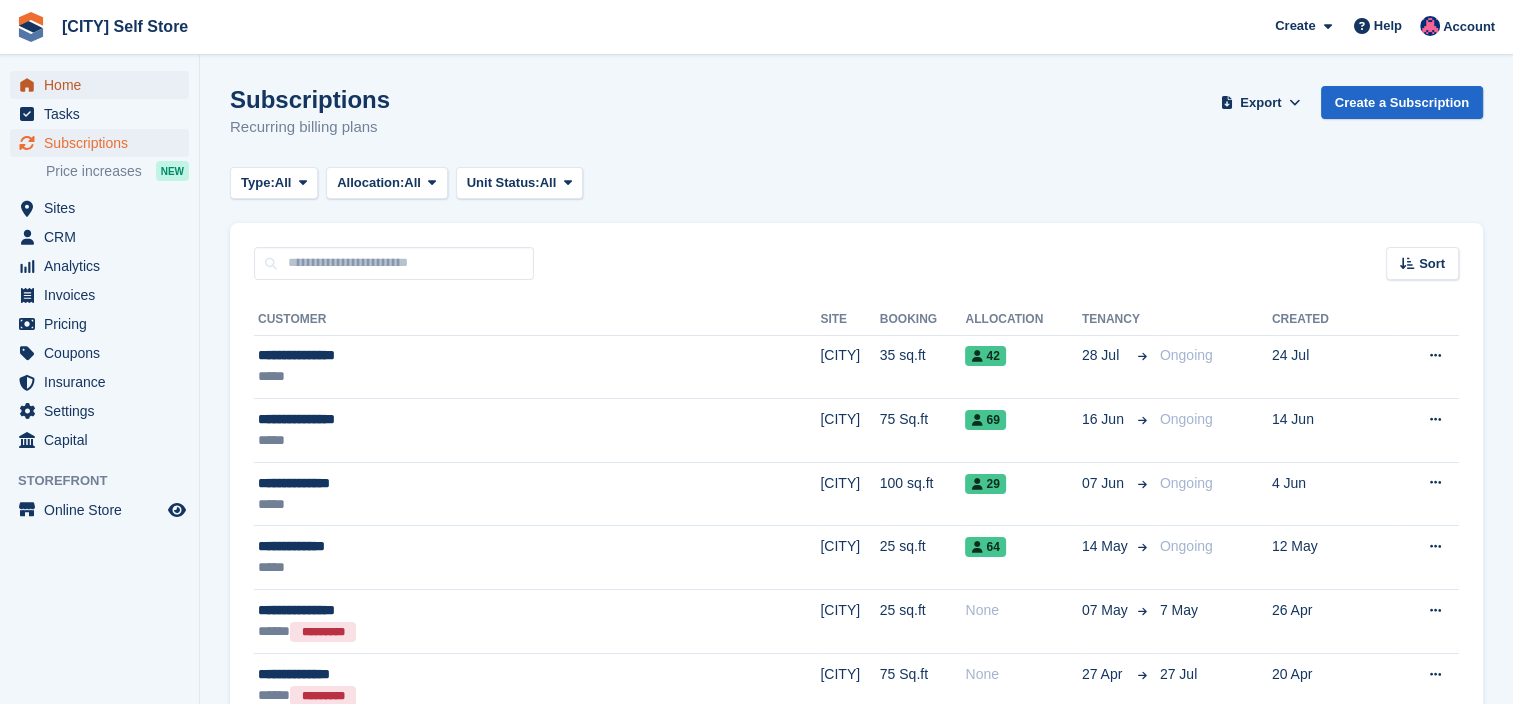 click on "Home" at bounding box center [104, 85] 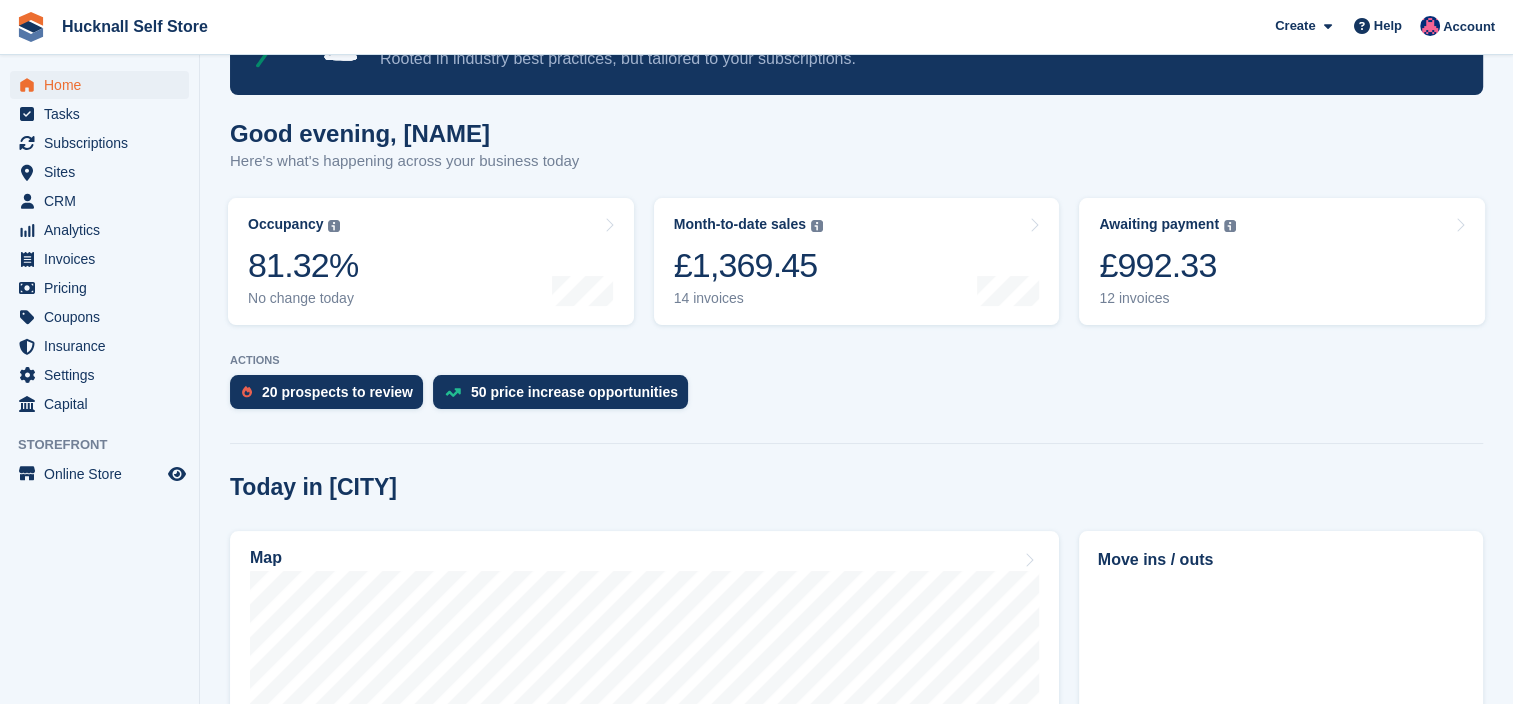 scroll, scrollTop: 160, scrollLeft: 0, axis: vertical 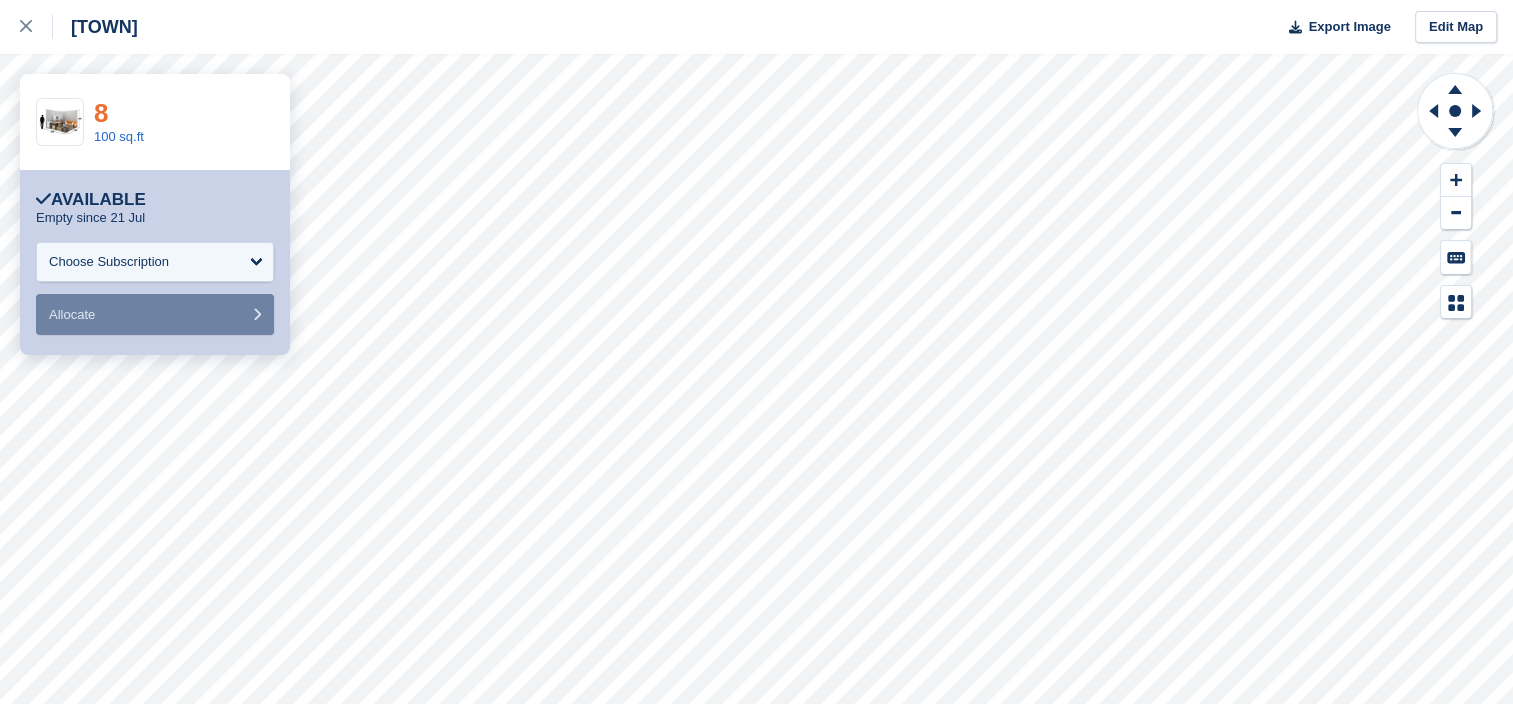 click on "8" at bounding box center [101, 113] 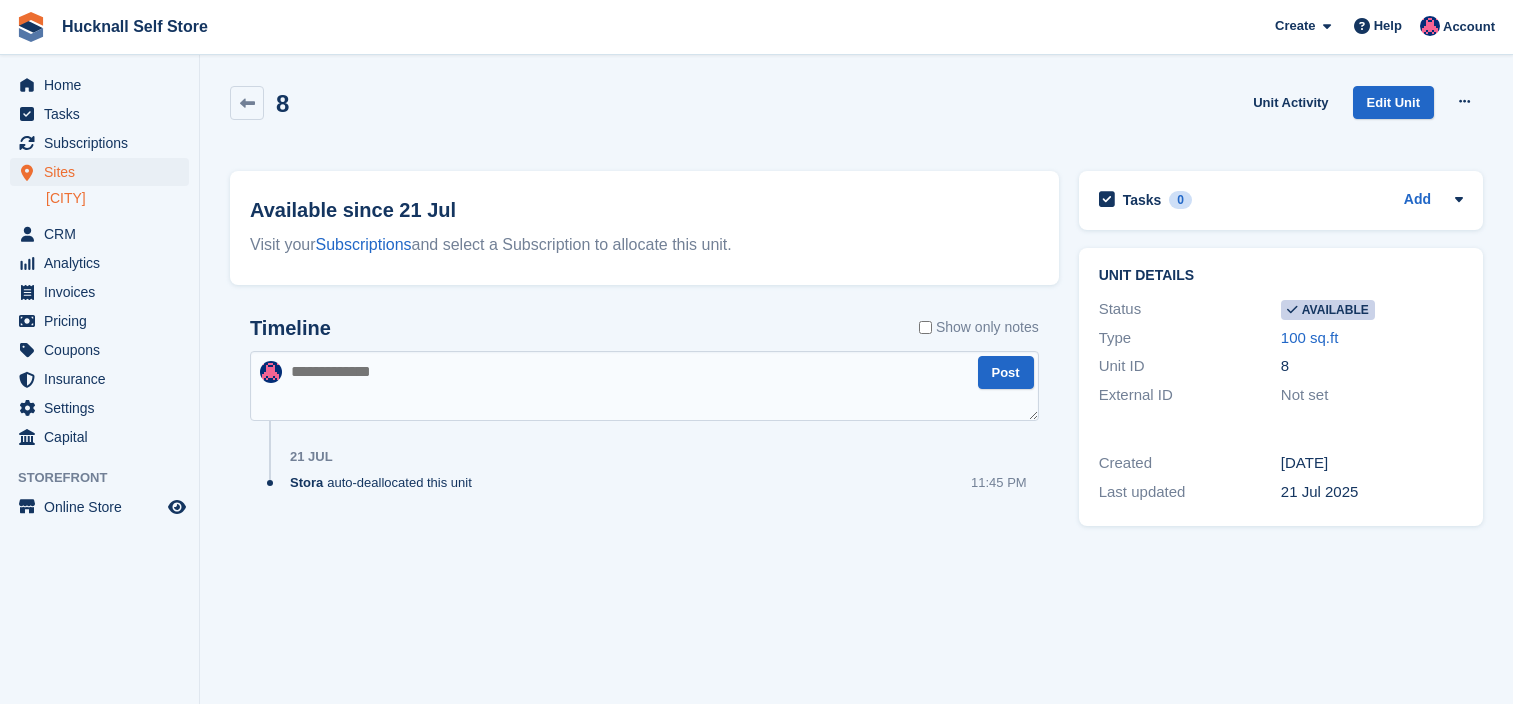 scroll, scrollTop: 0, scrollLeft: 0, axis: both 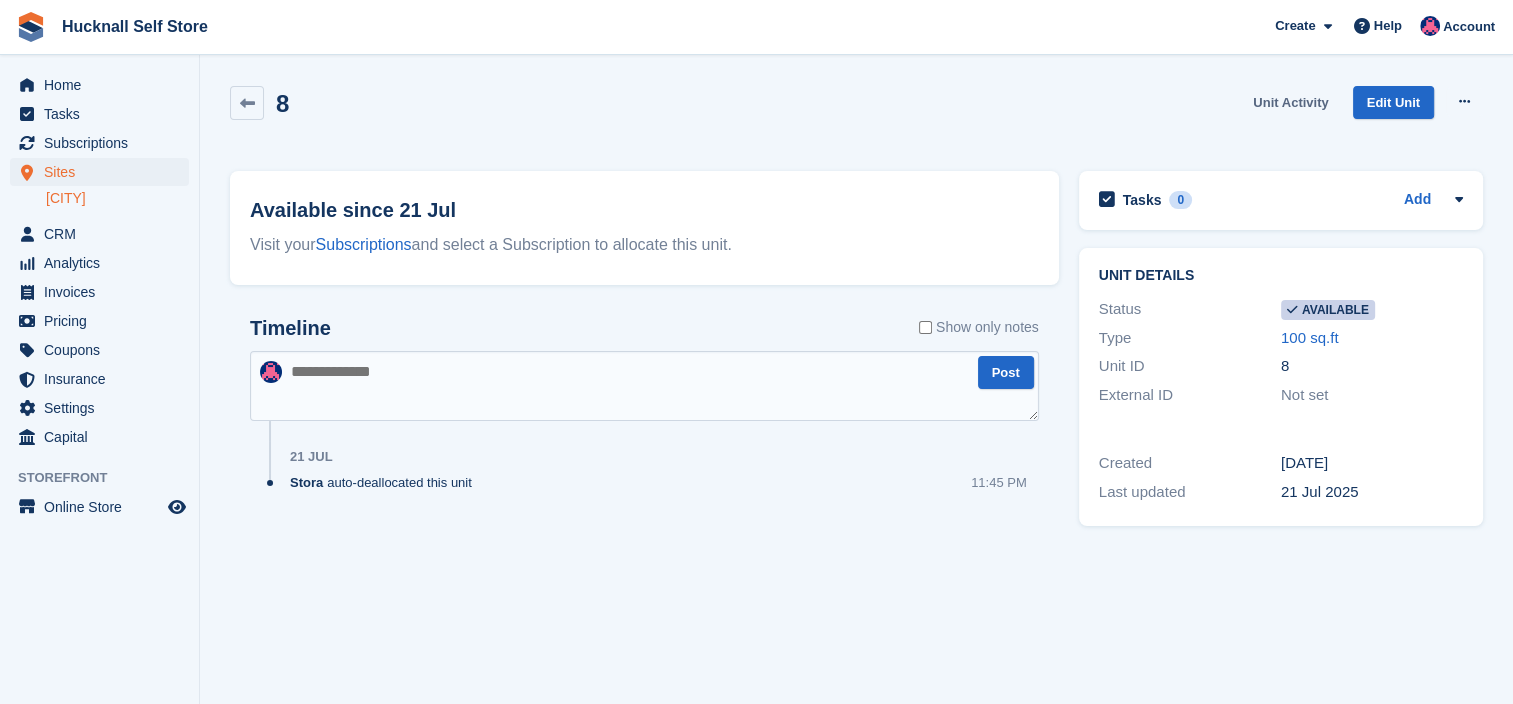 click on "Unit Activity" at bounding box center [1290, 102] 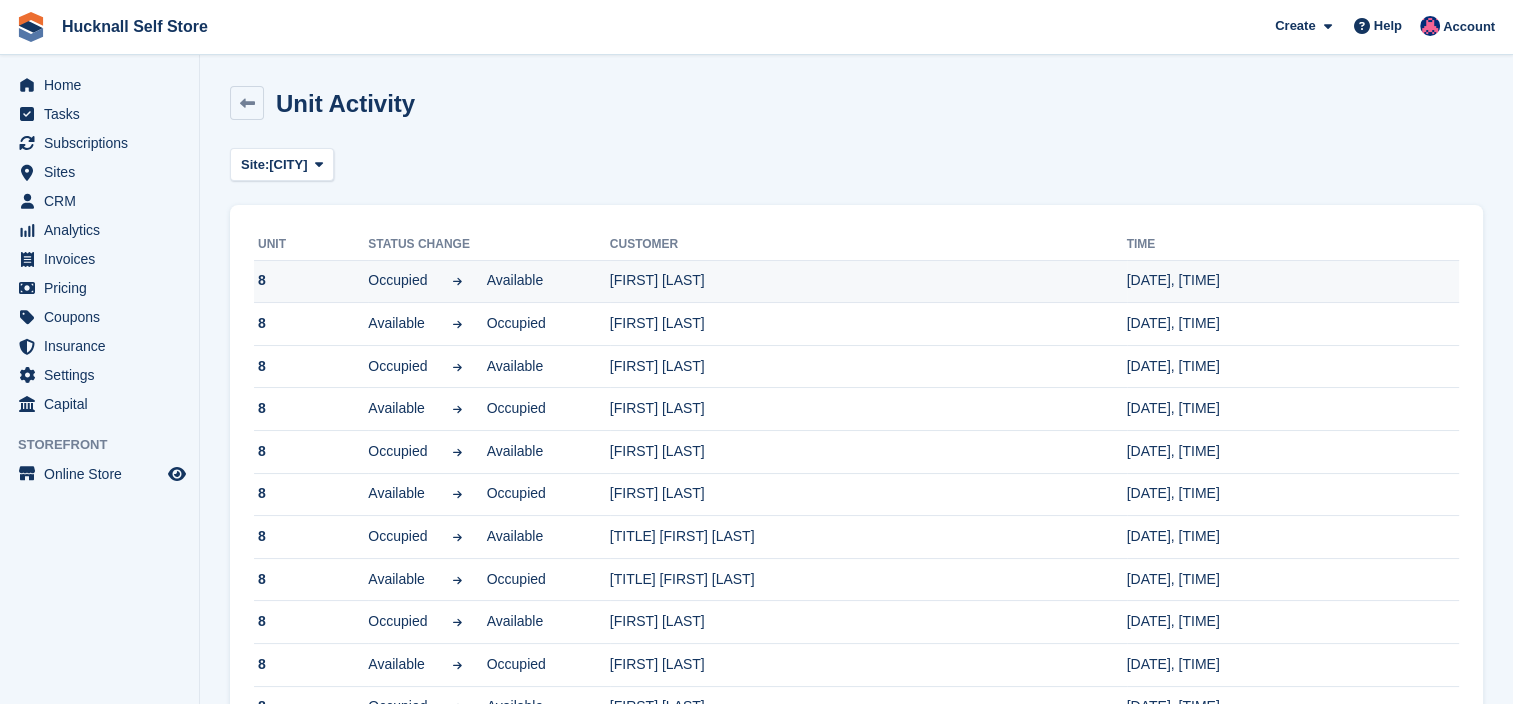 click on "Jack collingham" at bounding box center (868, 281) 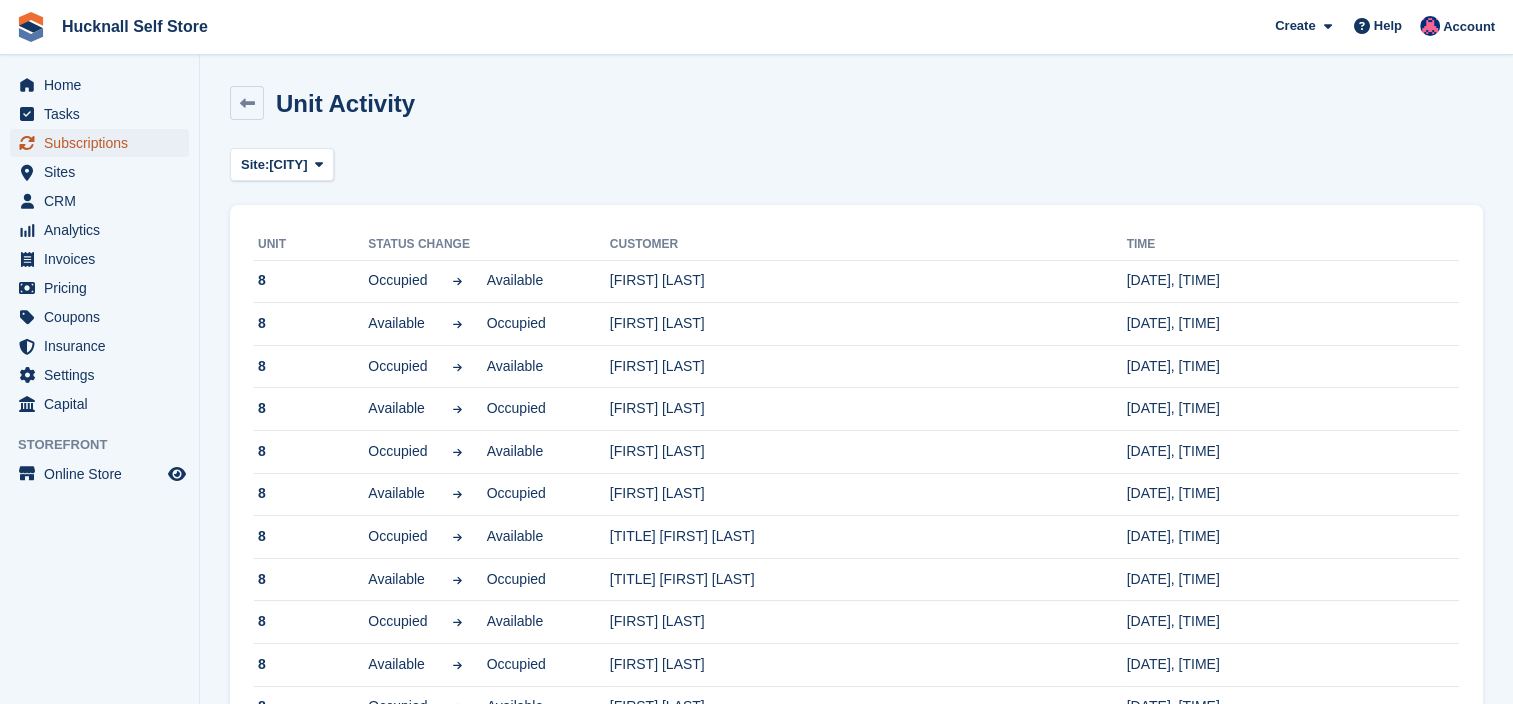 click on "Subscriptions" at bounding box center [104, 143] 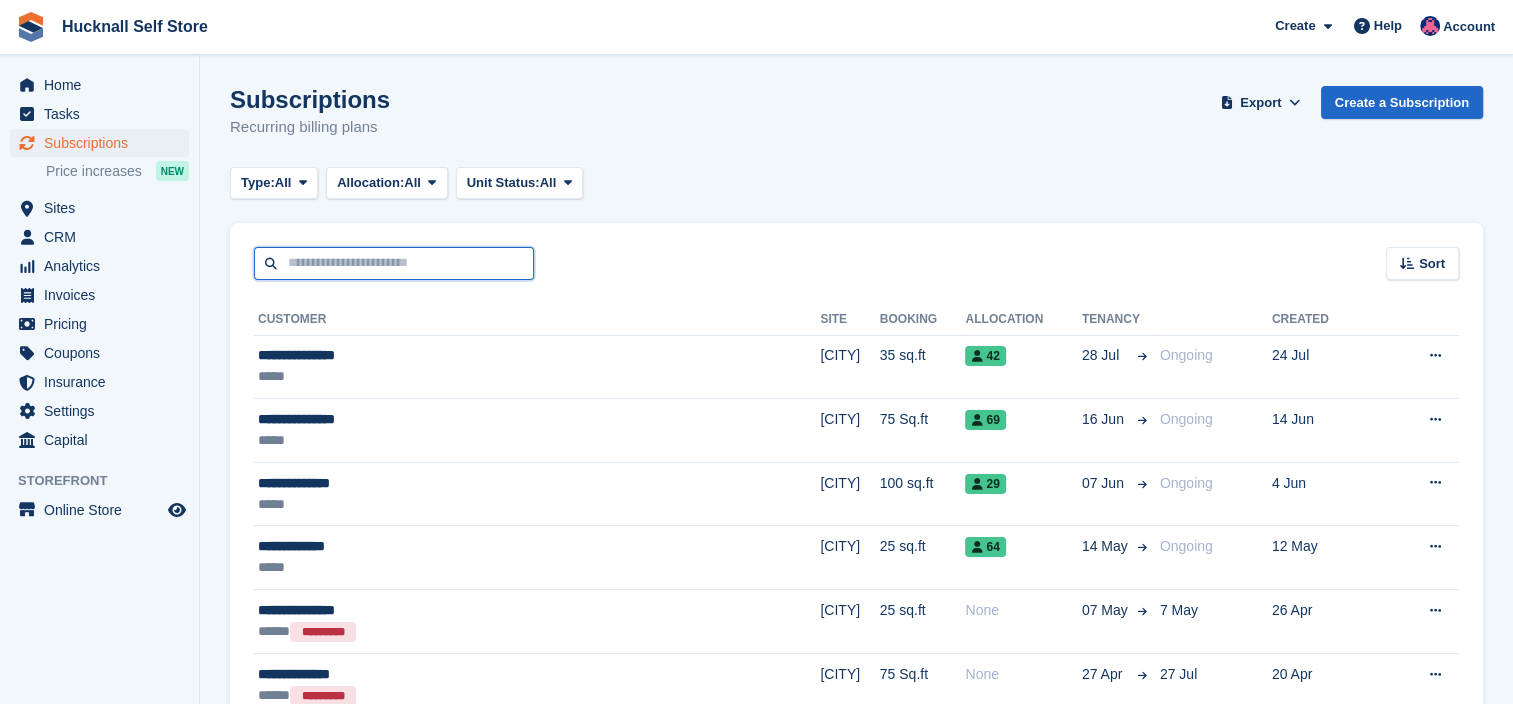 click at bounding box center [394, 263] 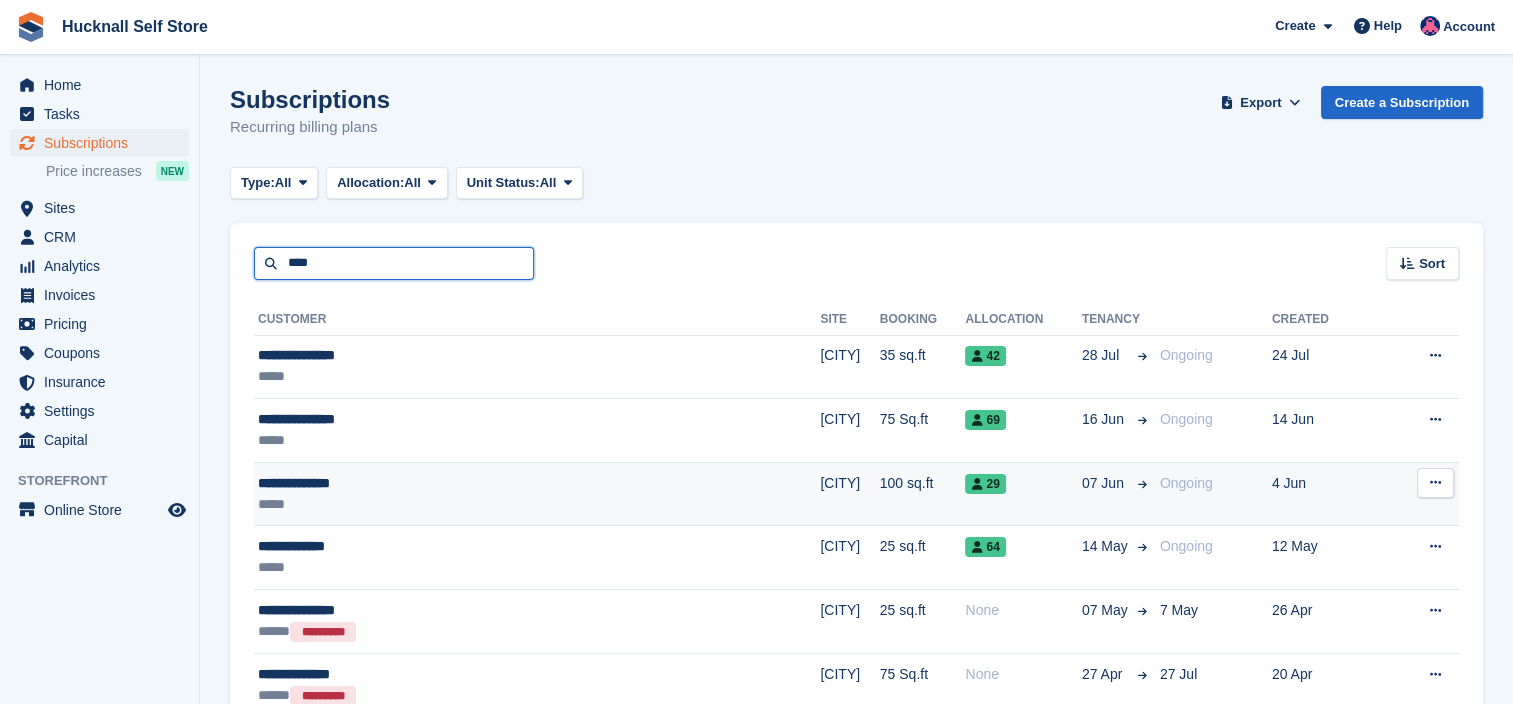 type on "****" 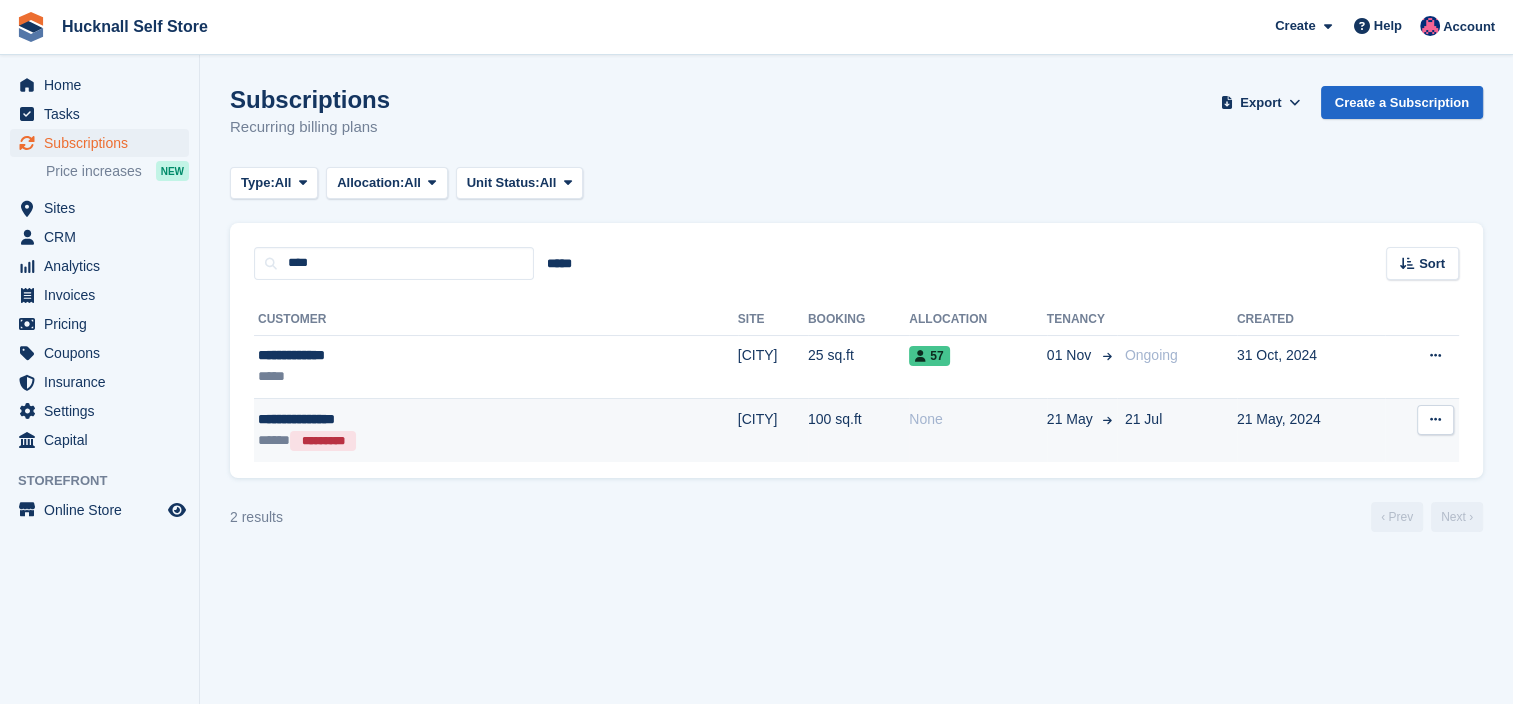 click on "**********" at bounding box center (393, 419) 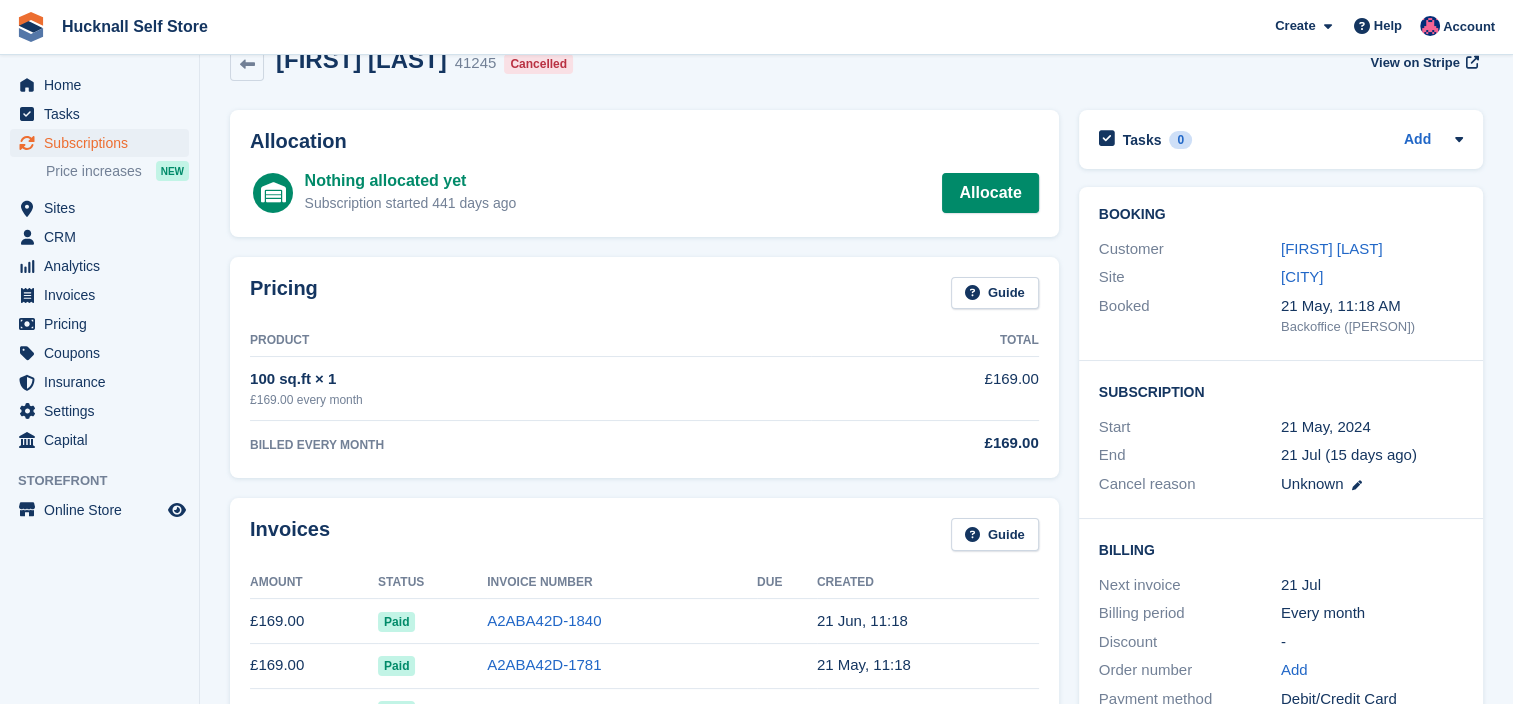 scroll, scrollTop: 0, scrollLeft: 0, axis: both 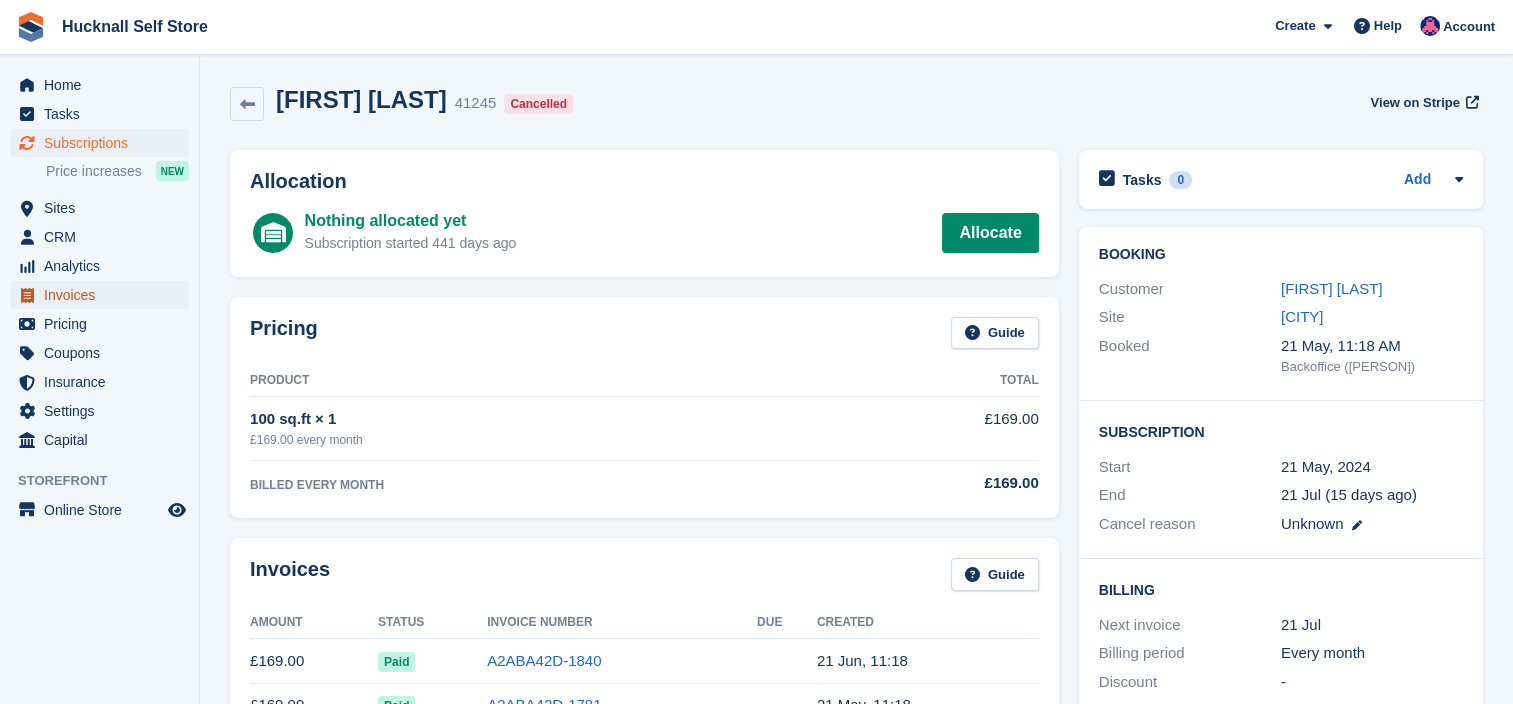 click on "Invoices" at bounding box center [104, 295] 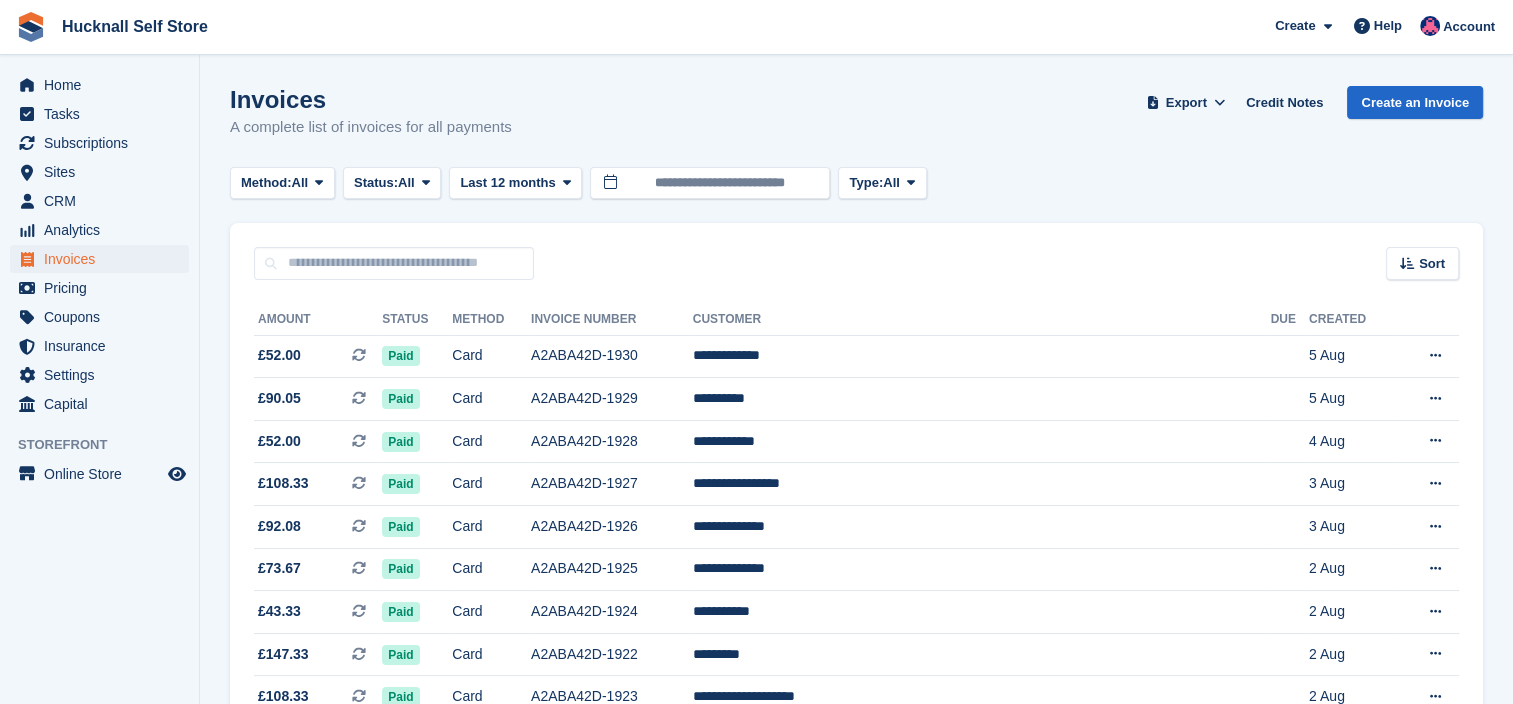 click on "Sort
Sort by
Date created
Created (oldest first)
Created (newest first)" at bounding box center [856, 251] 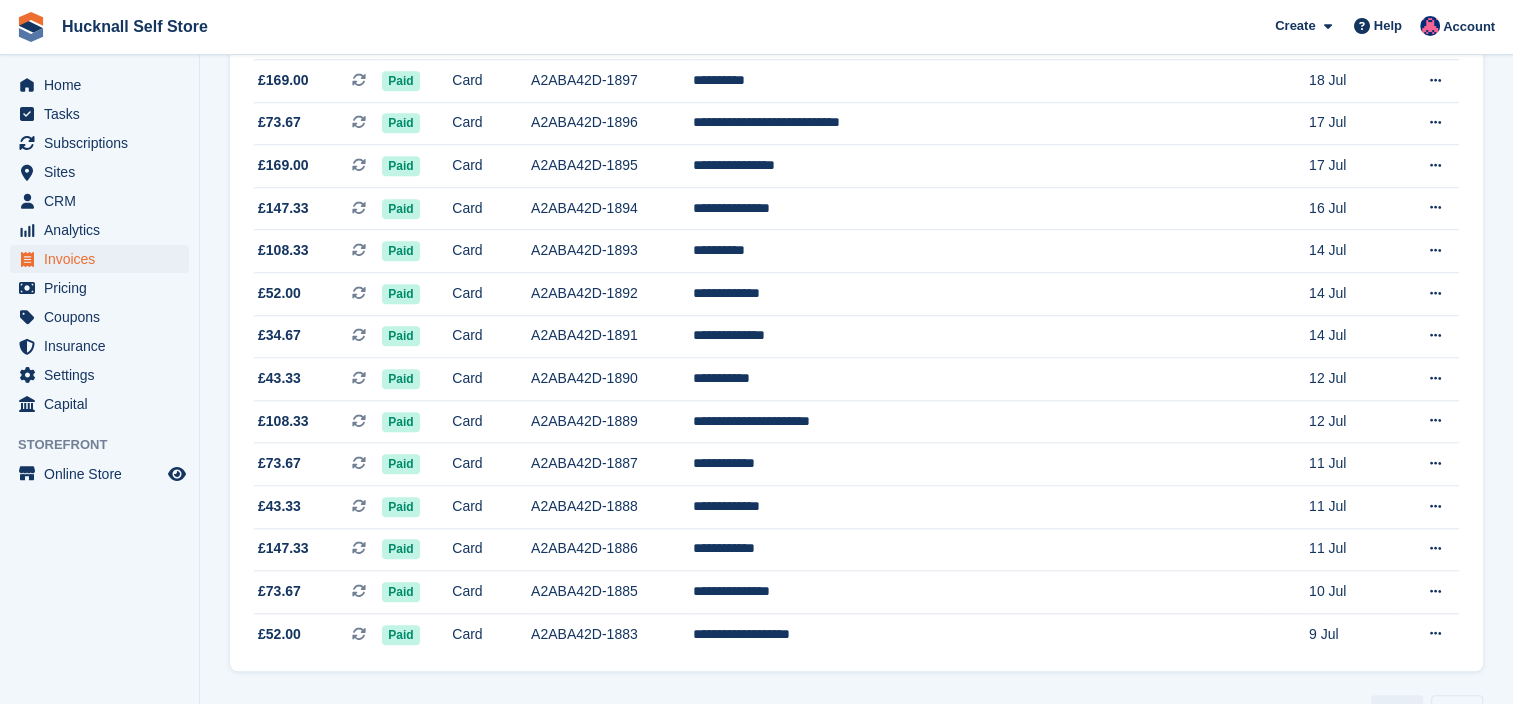 scroll, scrollTop: 1870, scrollLeft: 0, axis: vertical 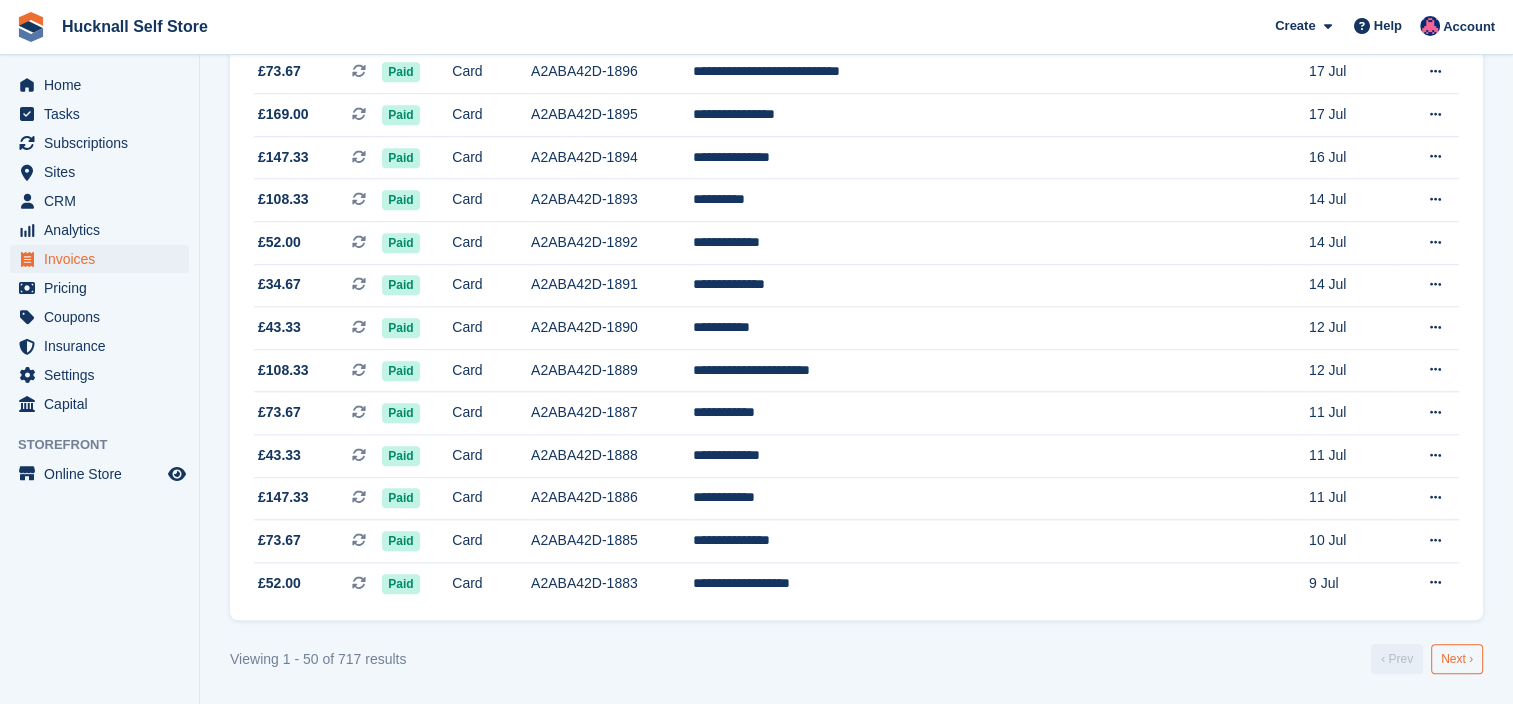 click on "Next ›" at bounding box center [1457, 659] 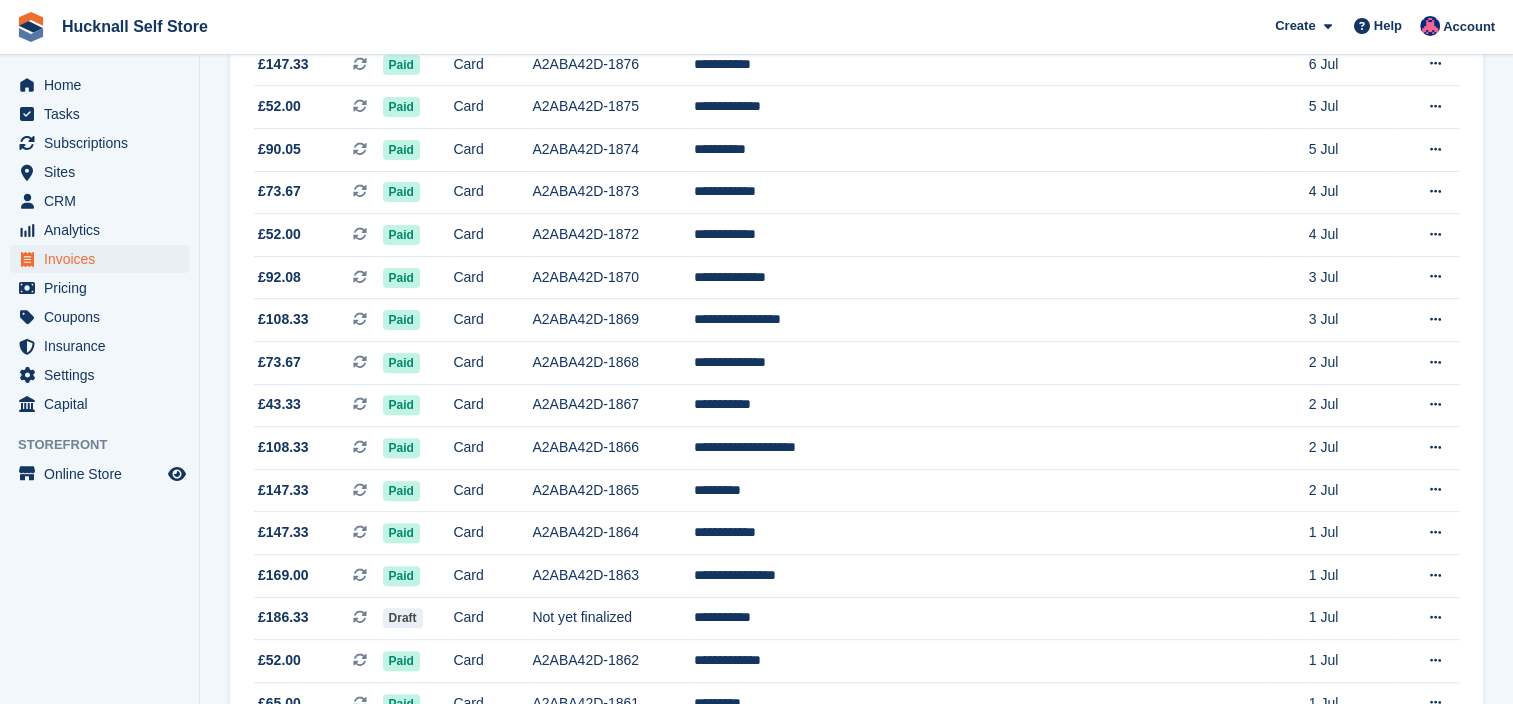 scroll, scrollTop: 550, scrollLeft: 0, axis: vertical 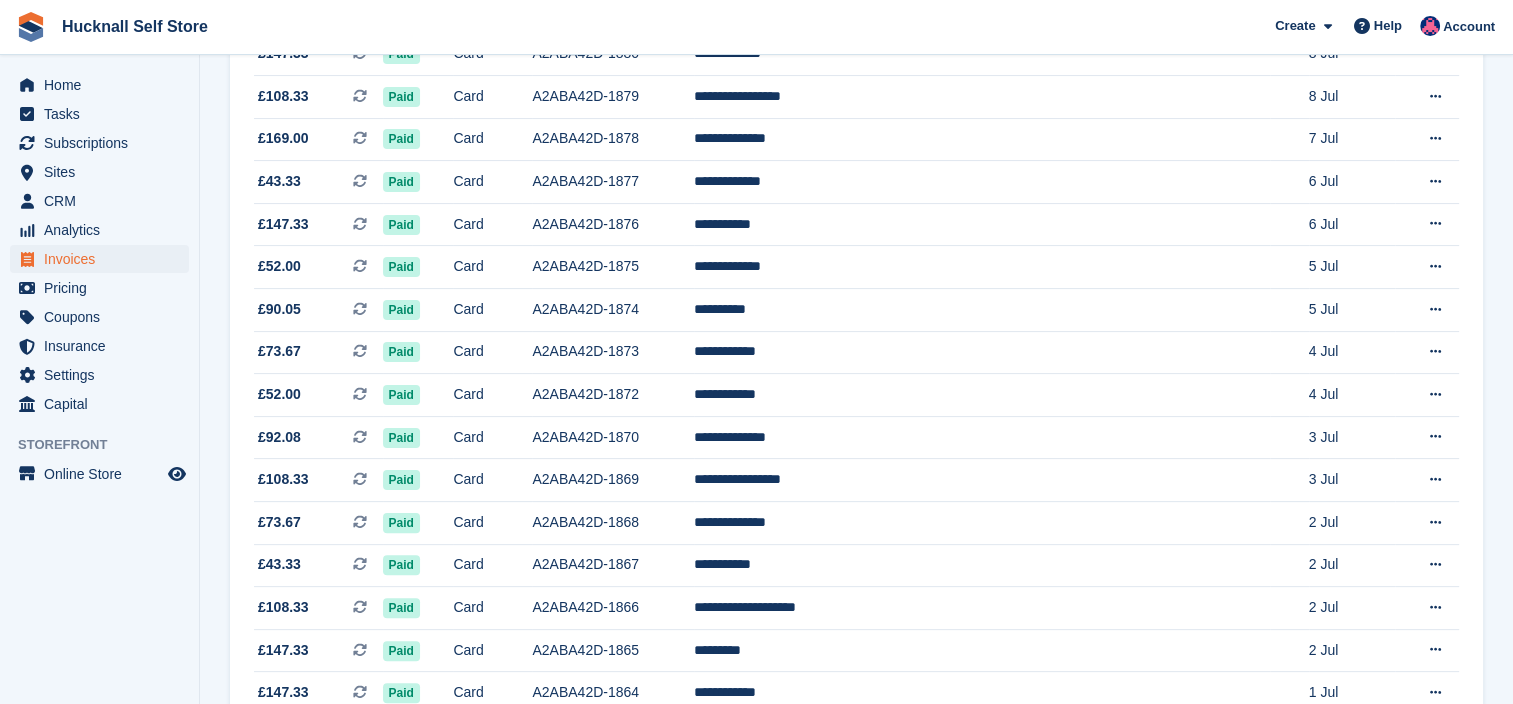 click on "*********" at bounding box center (982, 650) 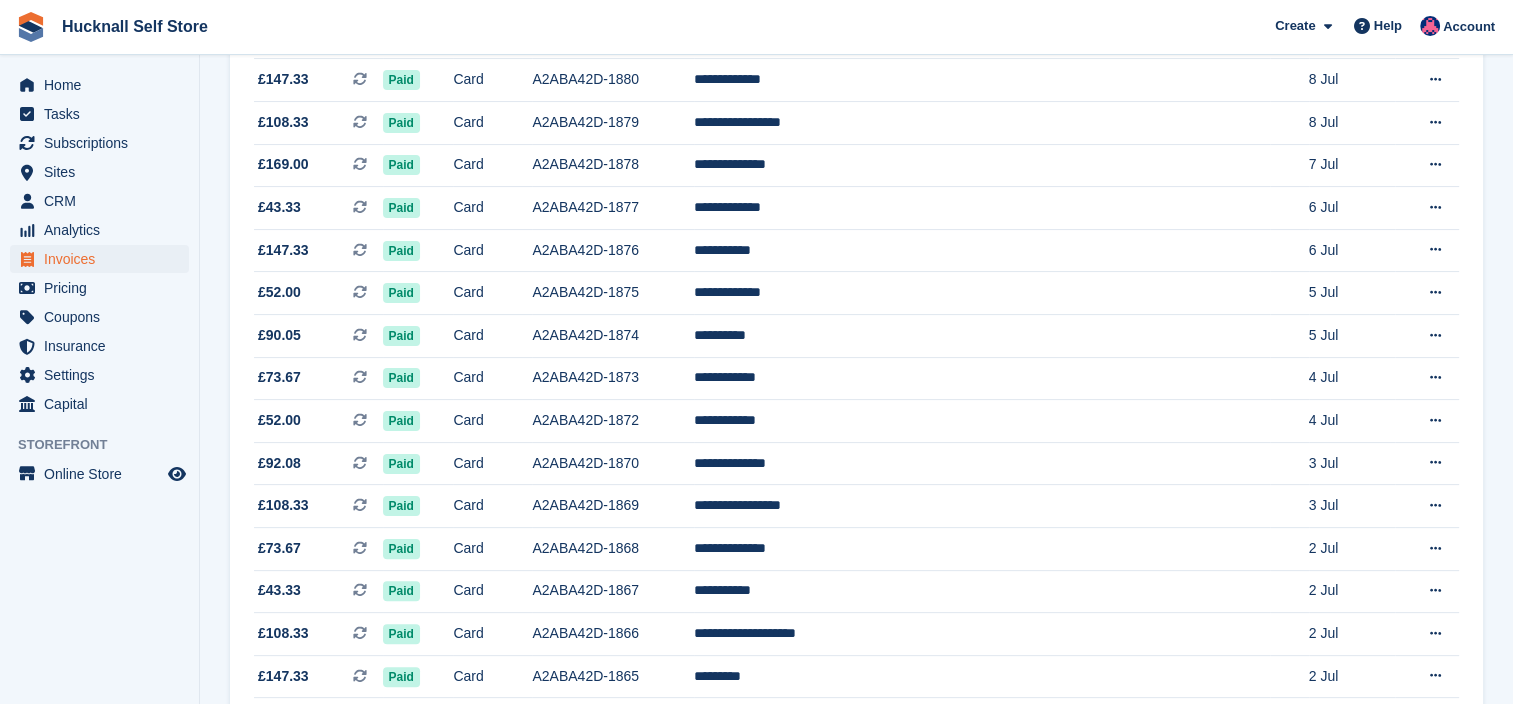 click on "**********" at bounding box center [856, 995] 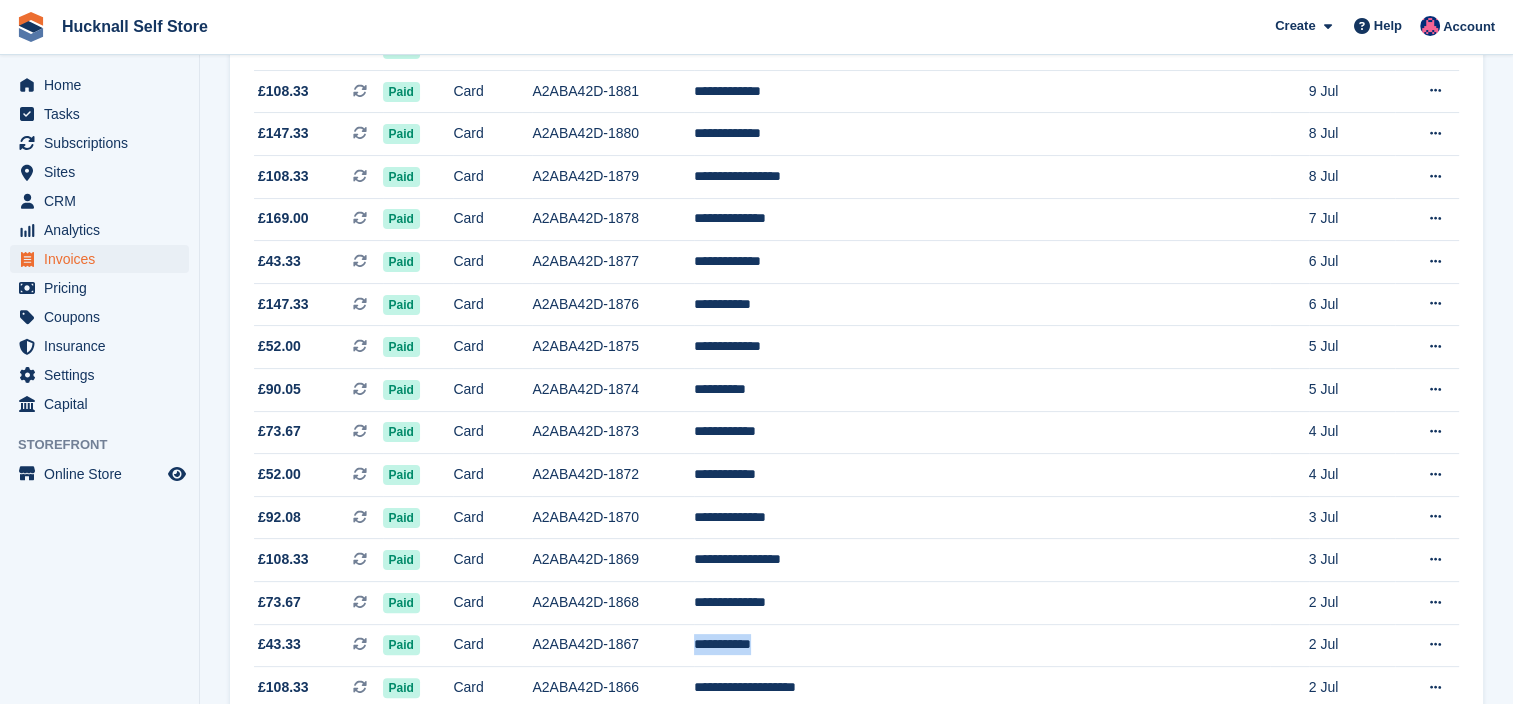 scroll, scrollTop: 310, scrollLeft: 0, axis: vertical 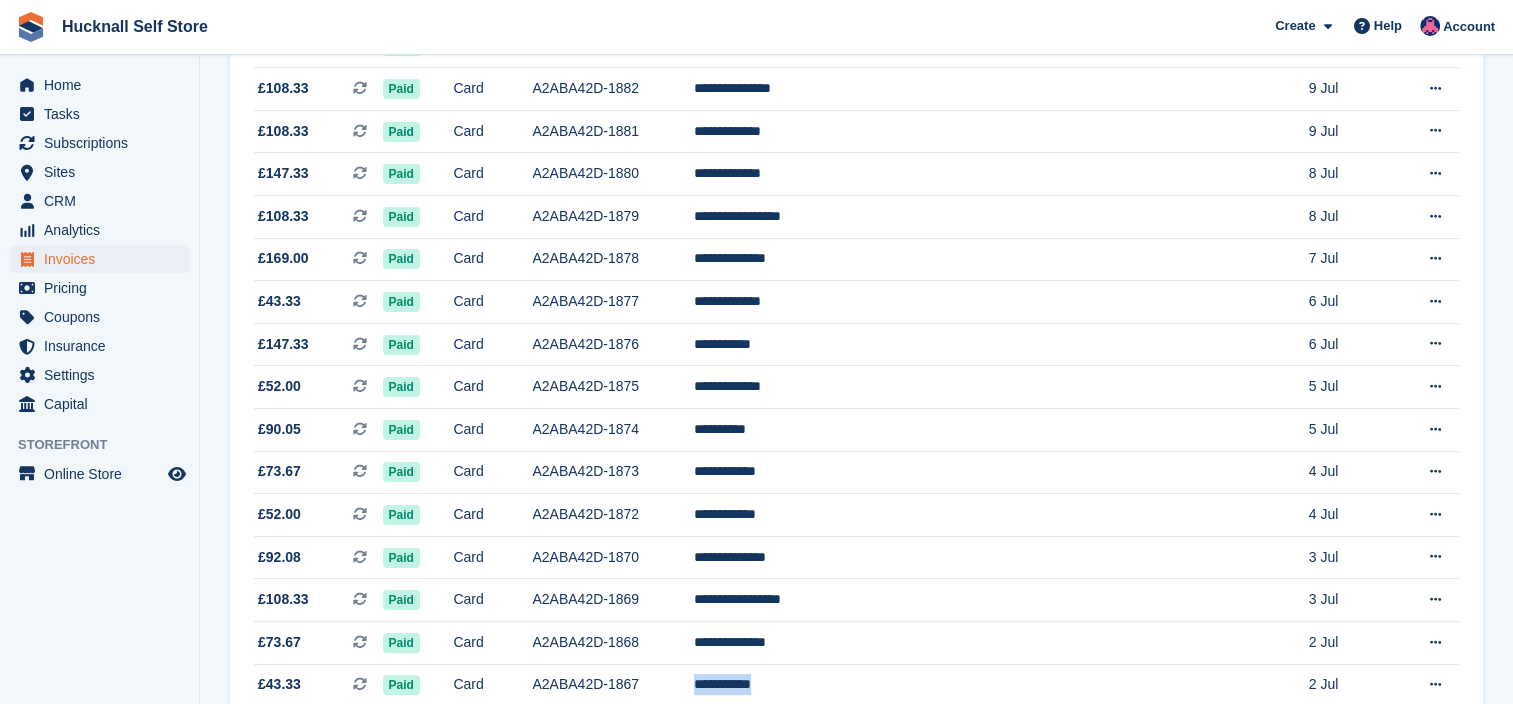click on "**********" at bounding box center (856, 1089) 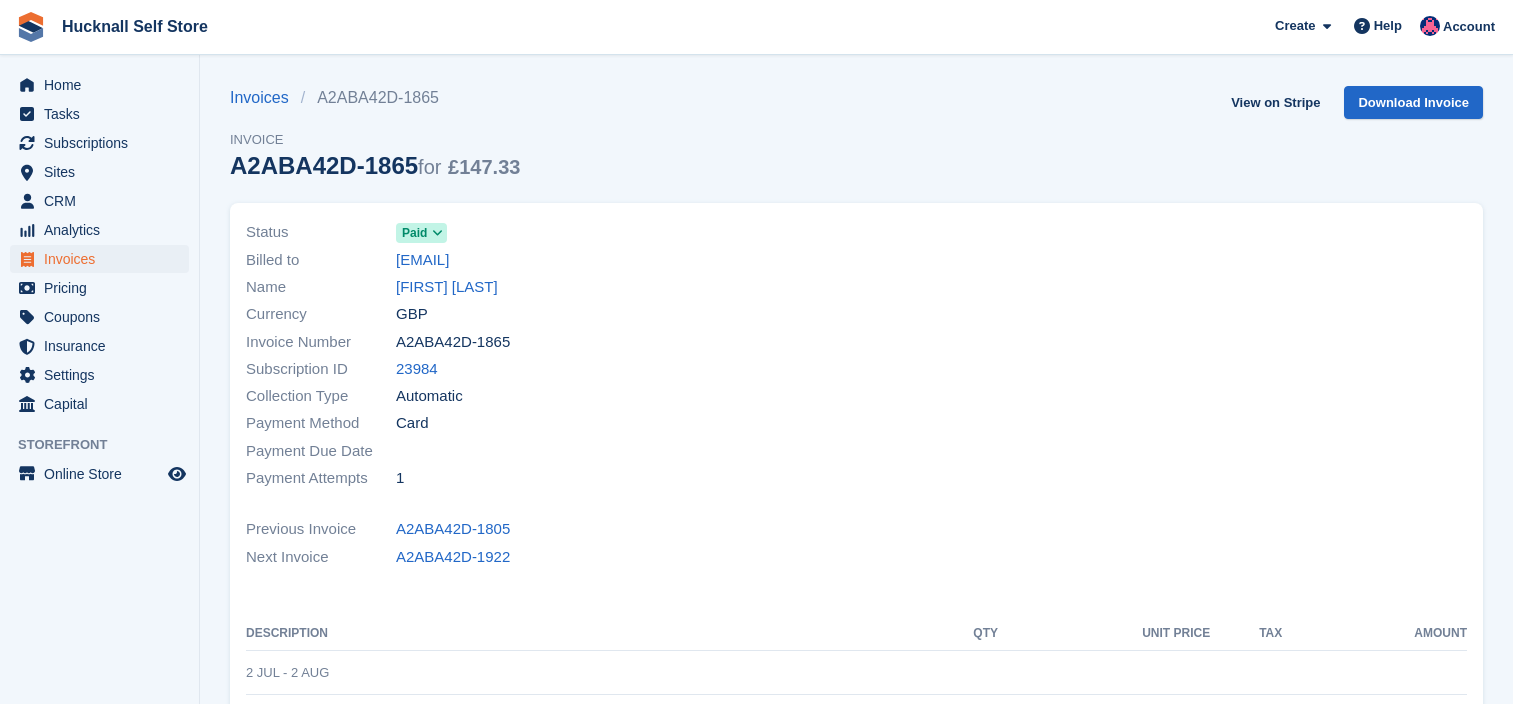 scroll, scrollTop: 0, scrollLeft: 0, axis: both 